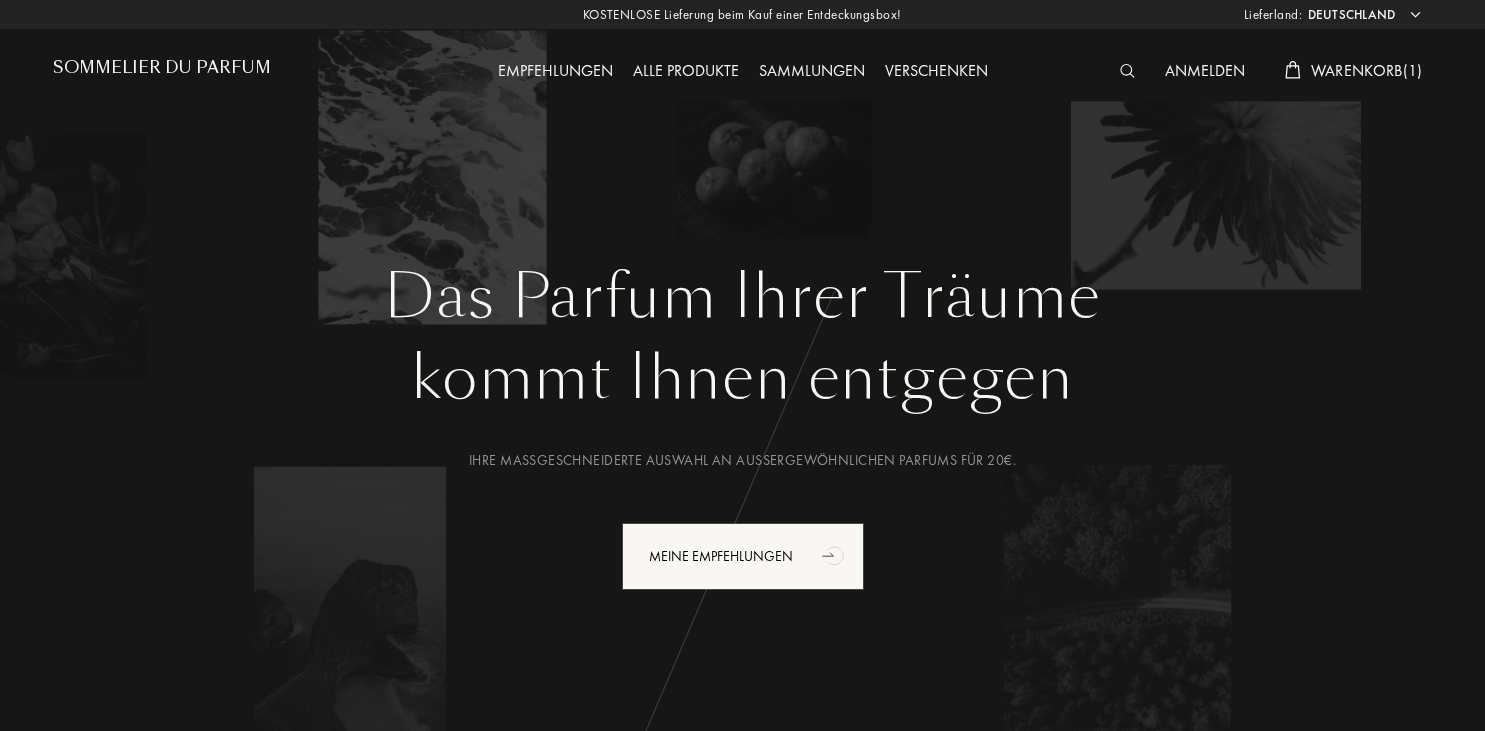 select on "DE" 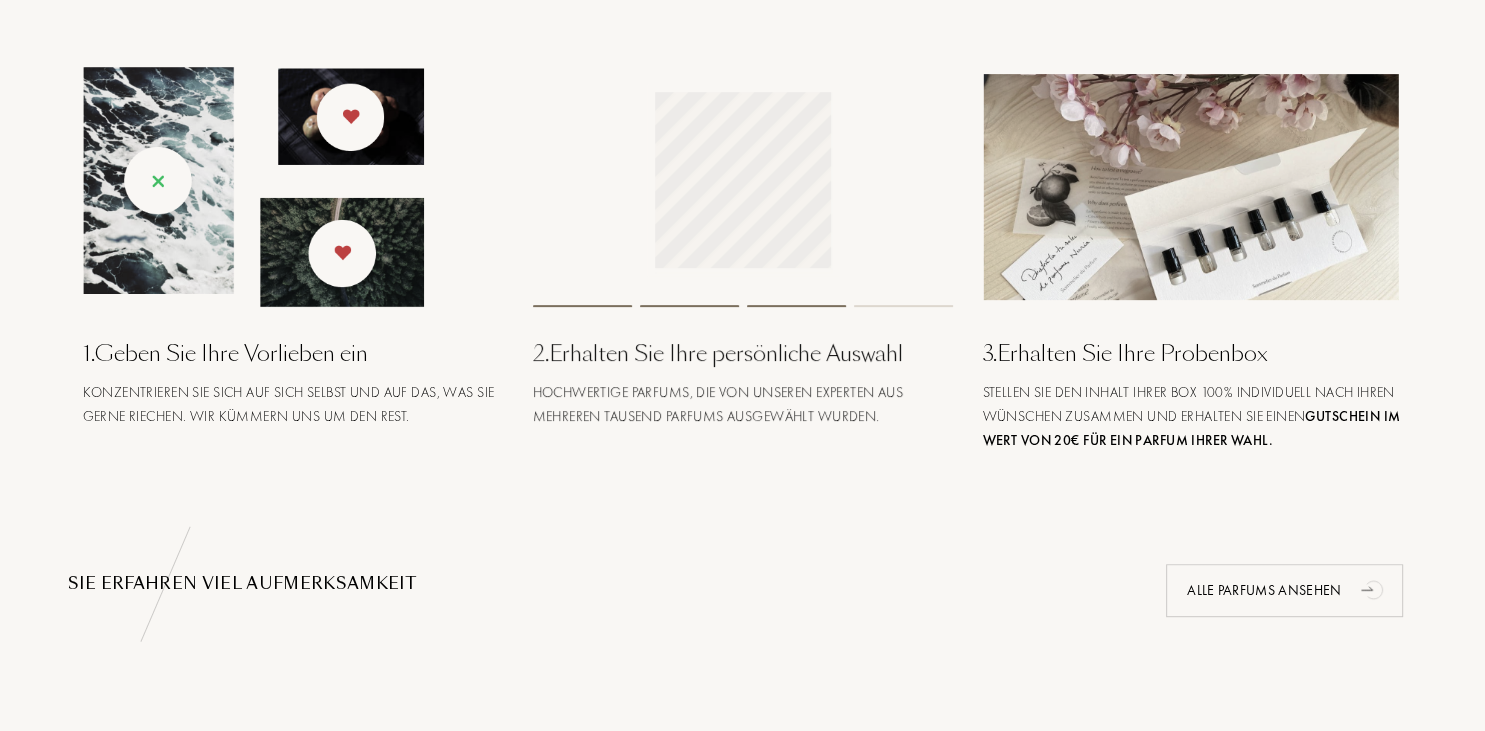 scroll, scrollTop: 799, scrollLeft: 0, axis: vertical 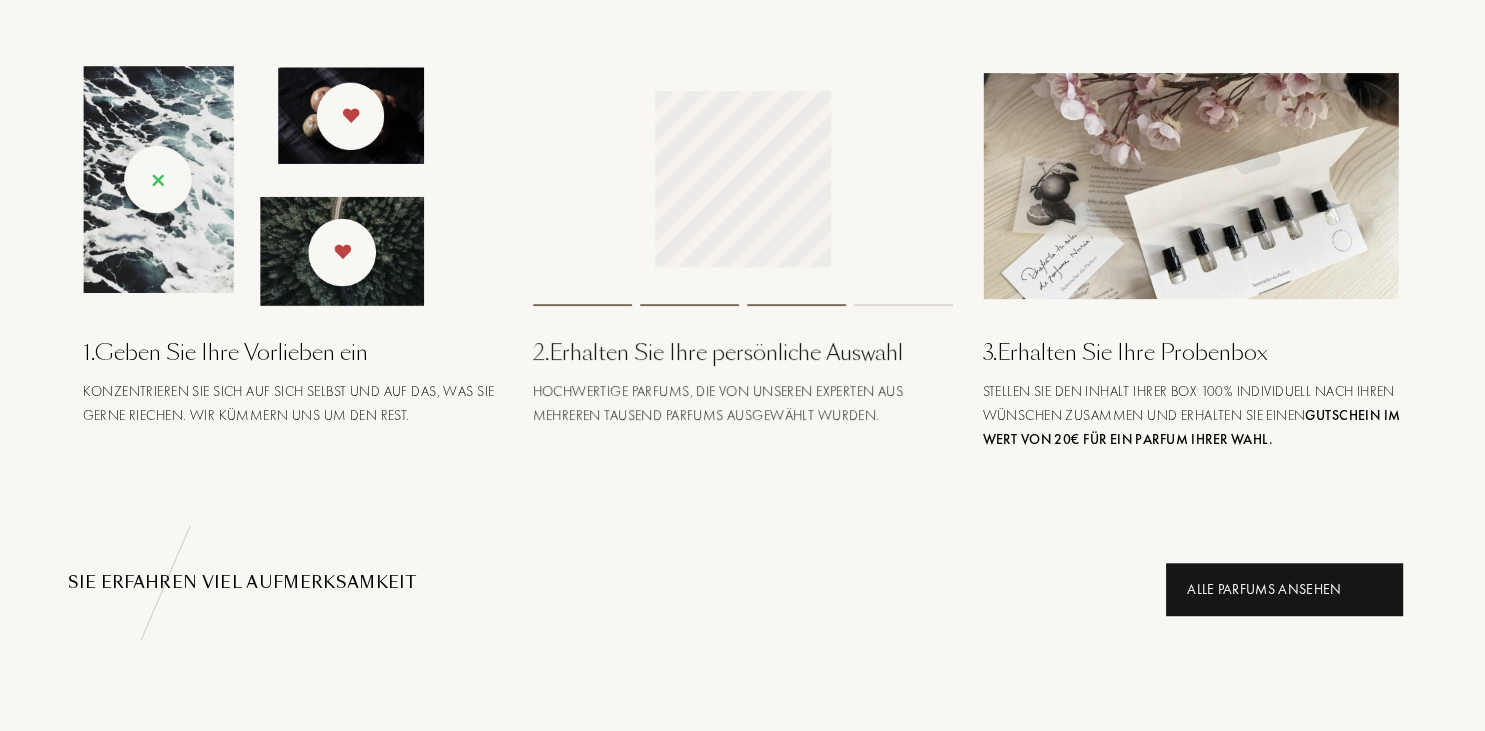 click on "Alle Parfums ansehen" at bounding box center [1284, 589] 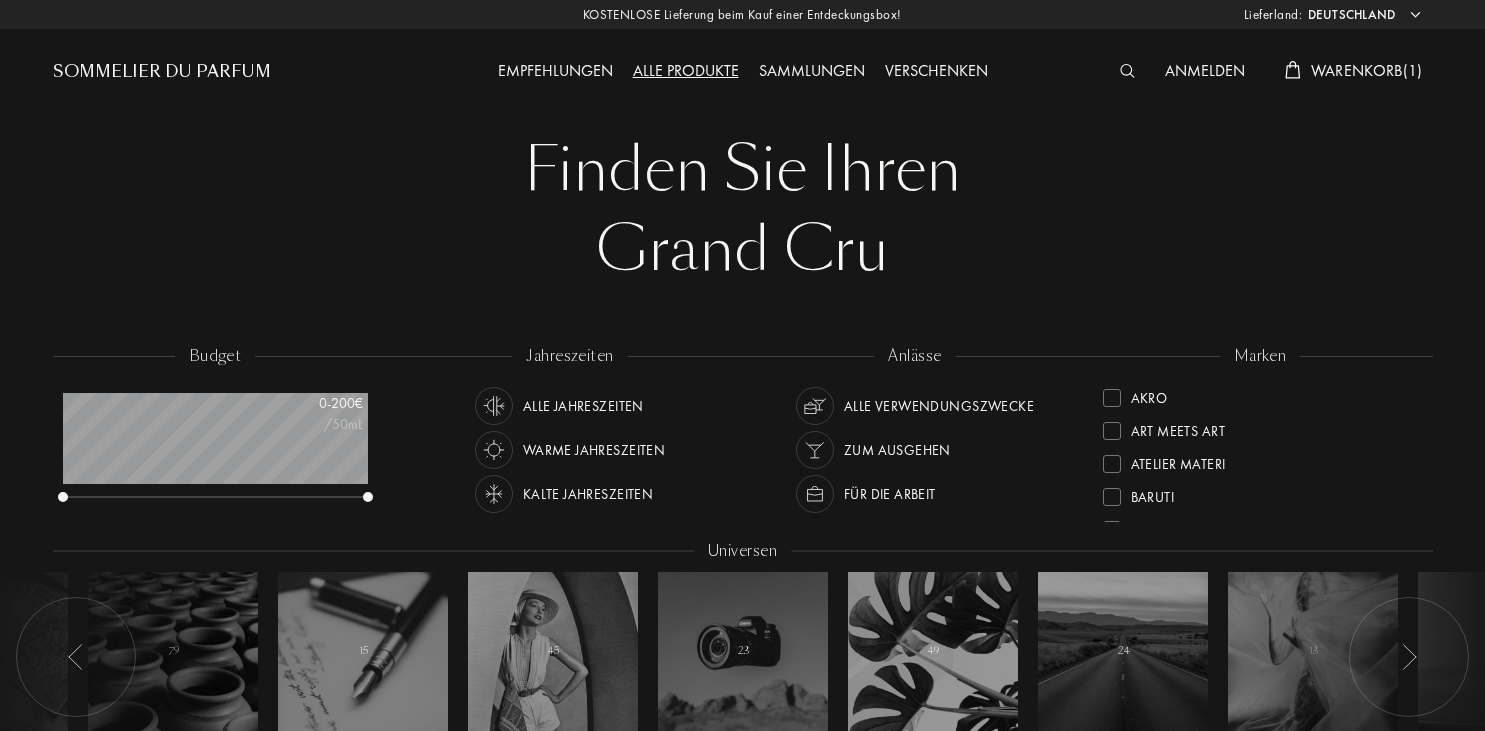 select on "DE" 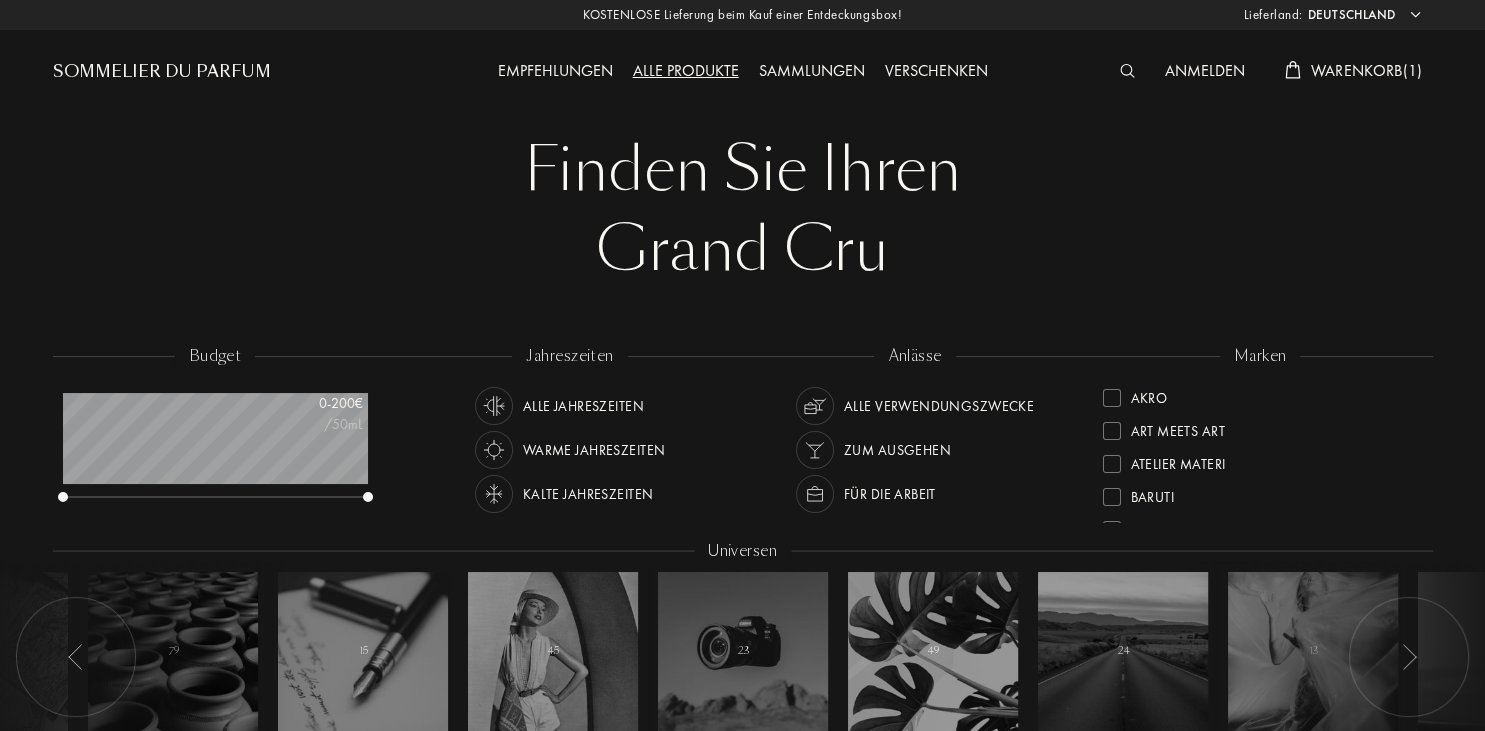 scroll, scrollTop: 999900, scrollLeft: 999695, axis: both 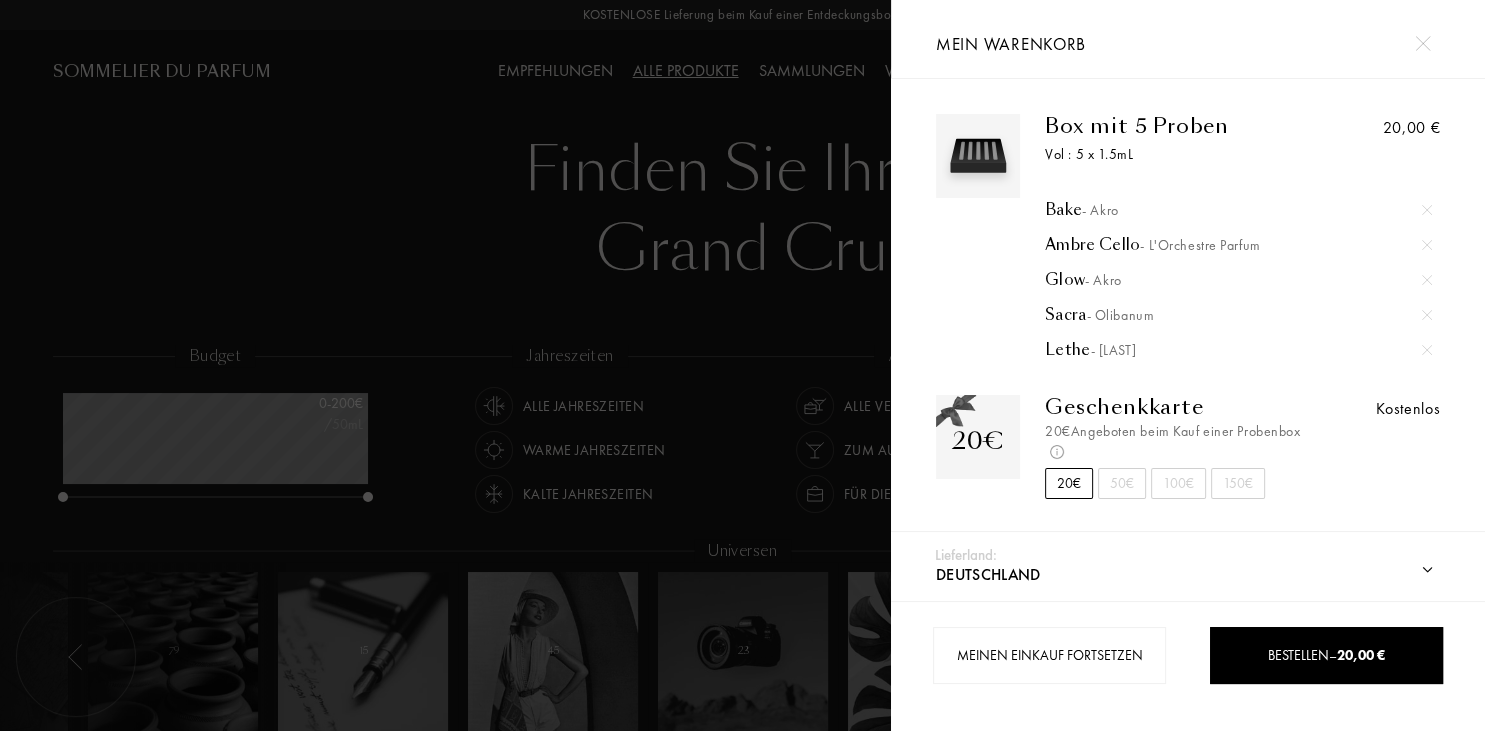 click at bounding box center (1427, 280) 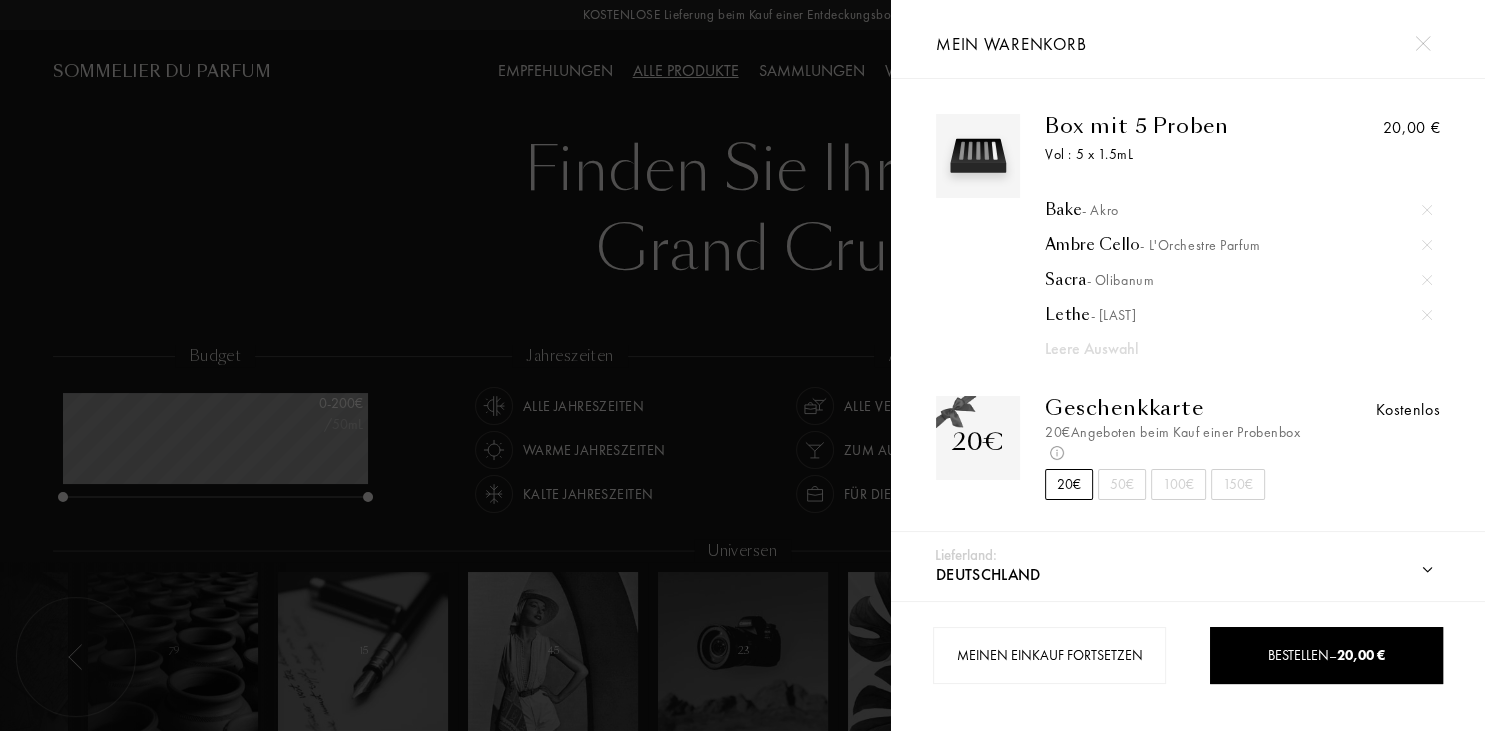 click at bounding box center [1427, 315] 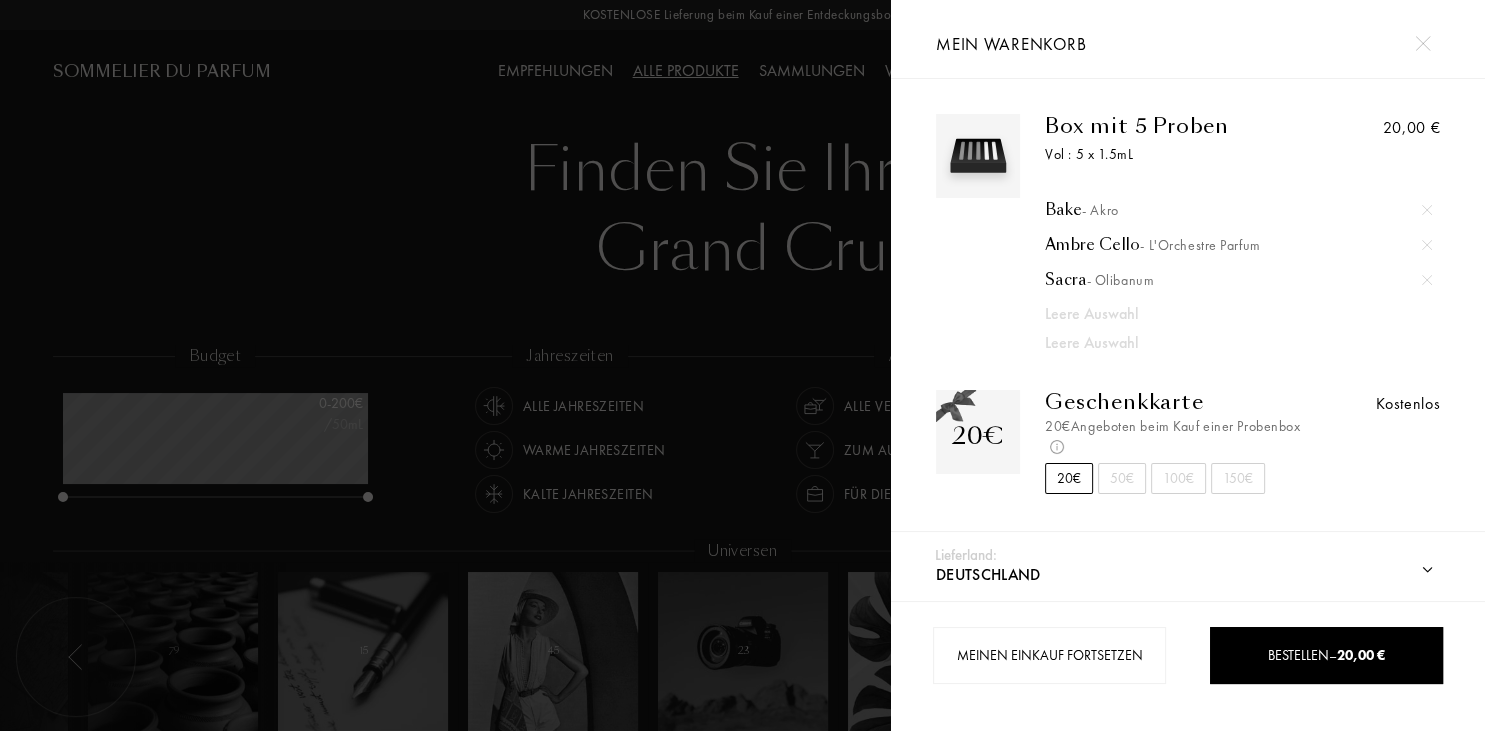 click on "Bake  - Akro" at bounding box center (1238, 210) 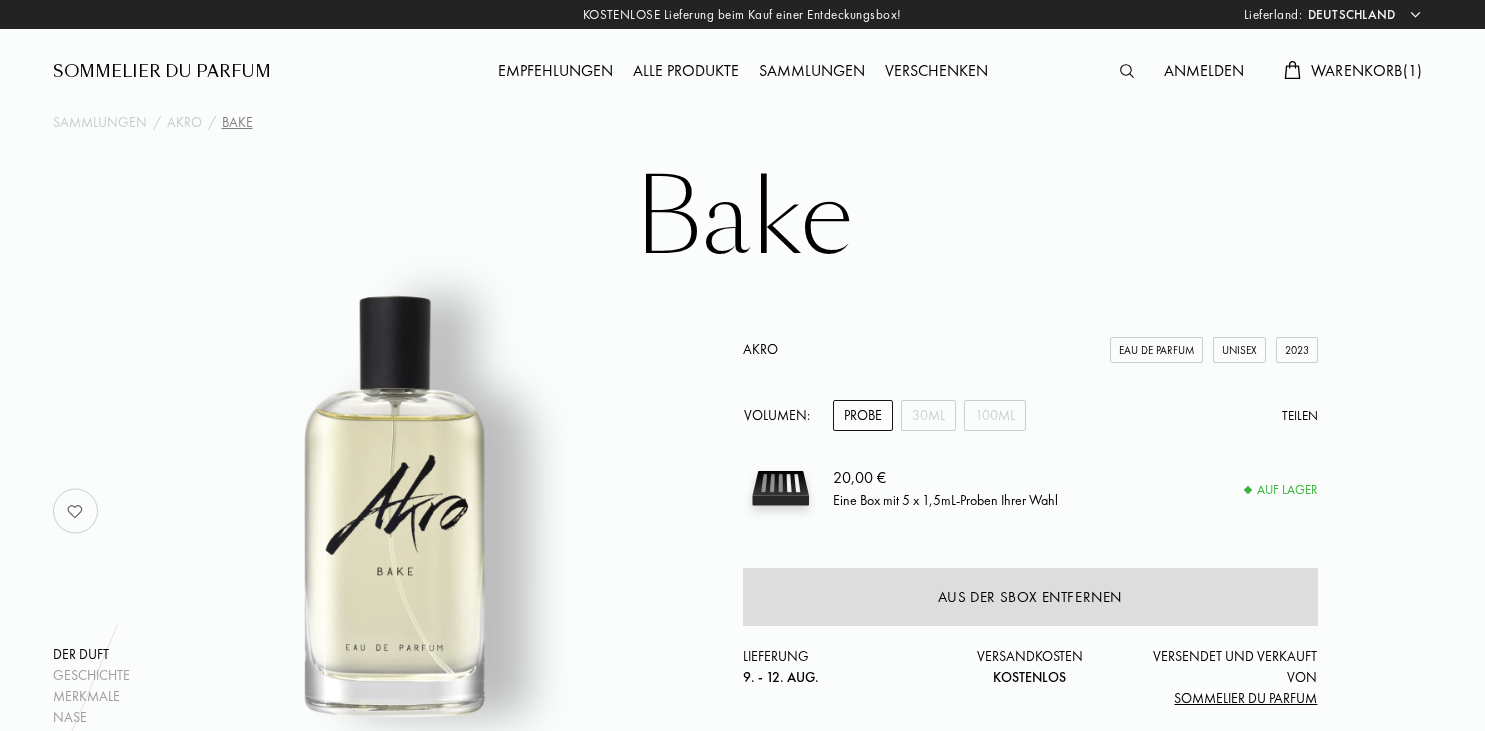 select on "DE" 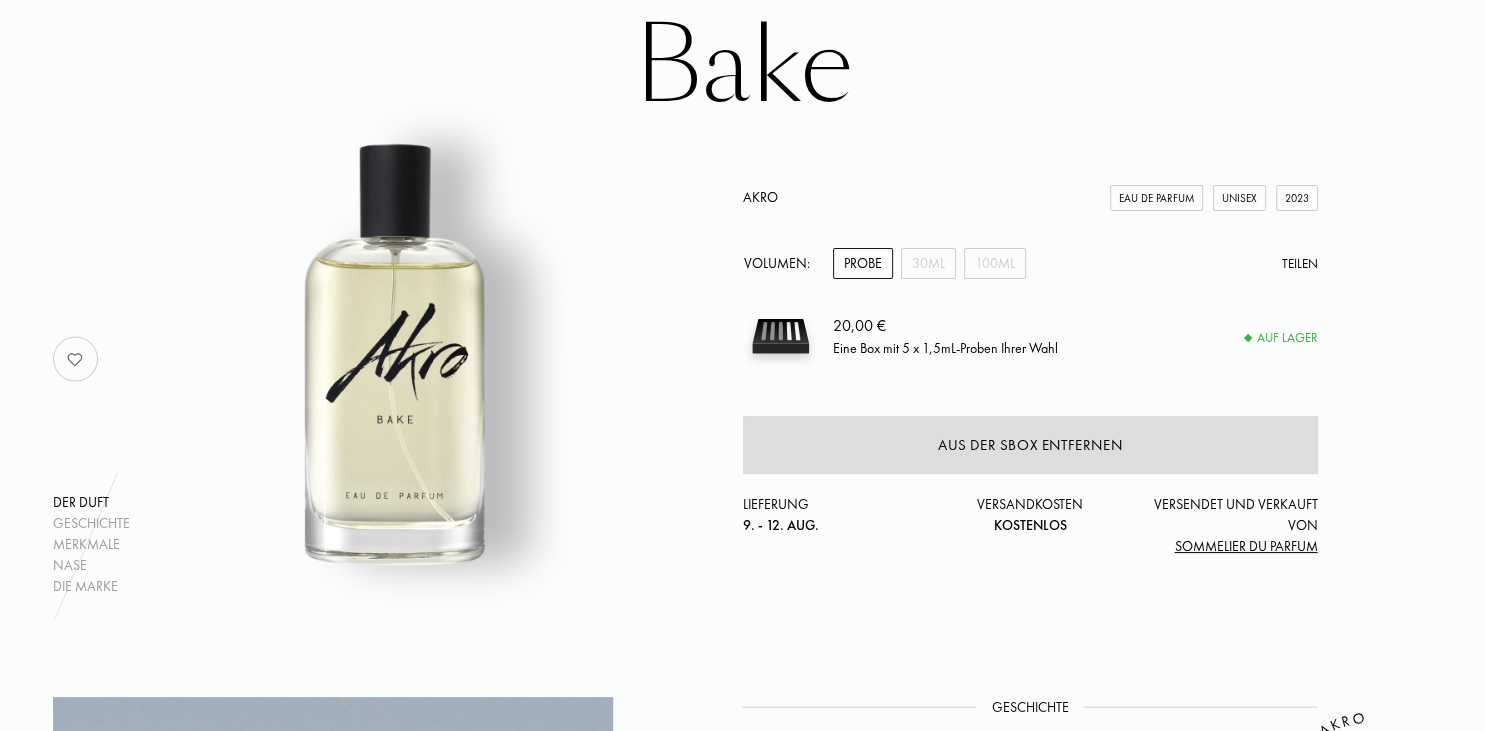 scroll, scrollTop: 153, scrollLeft: 0, axis: vertical 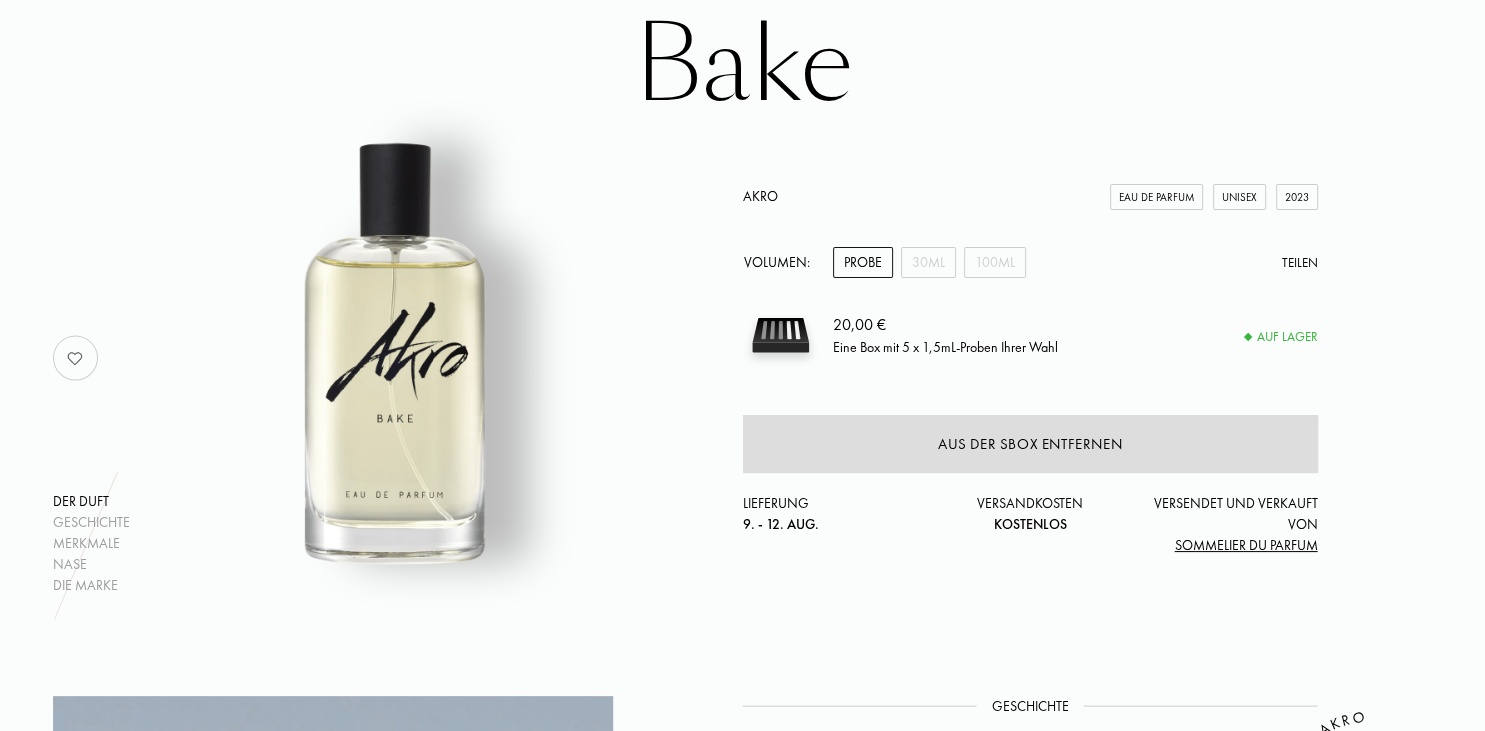 click on "Akro" at bounding box center (760, 196) 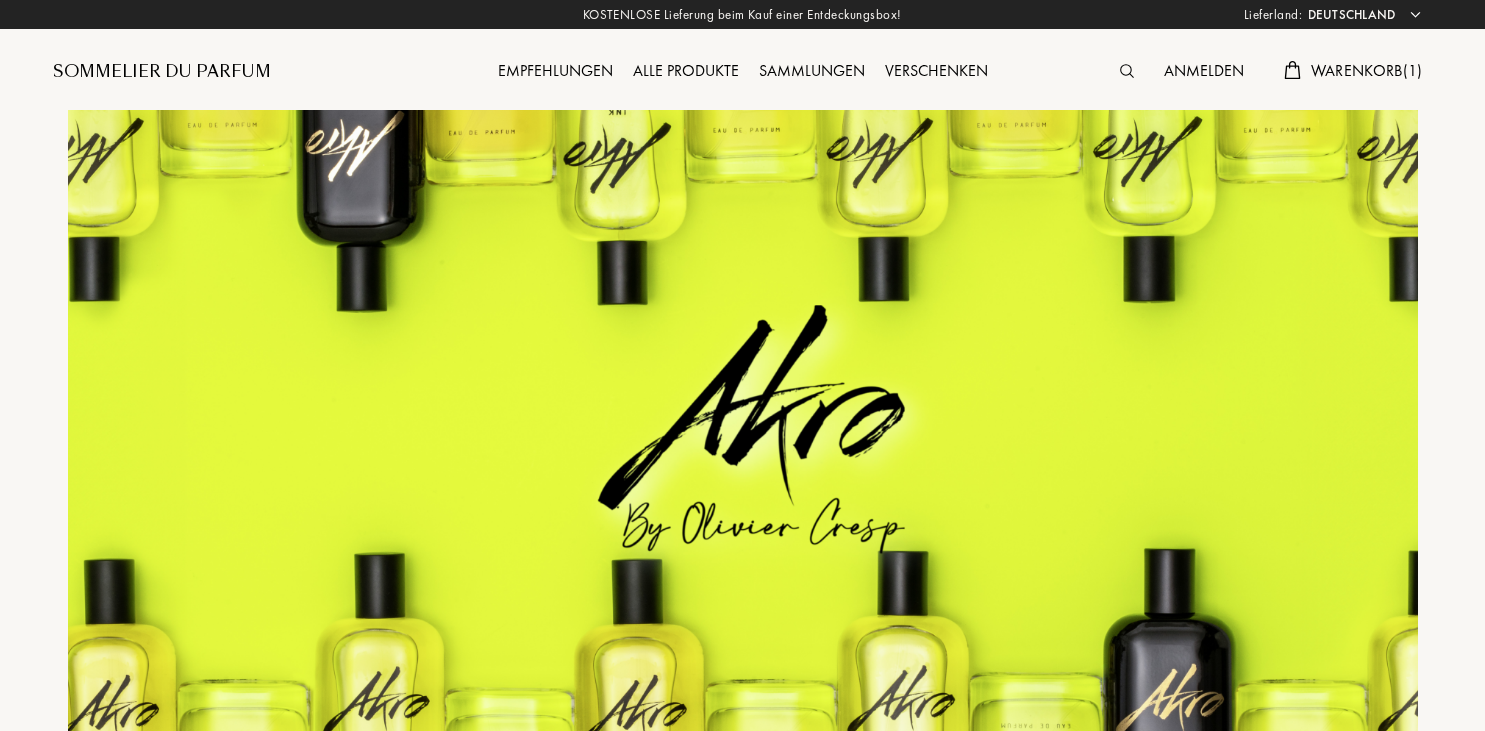 select on "DE" 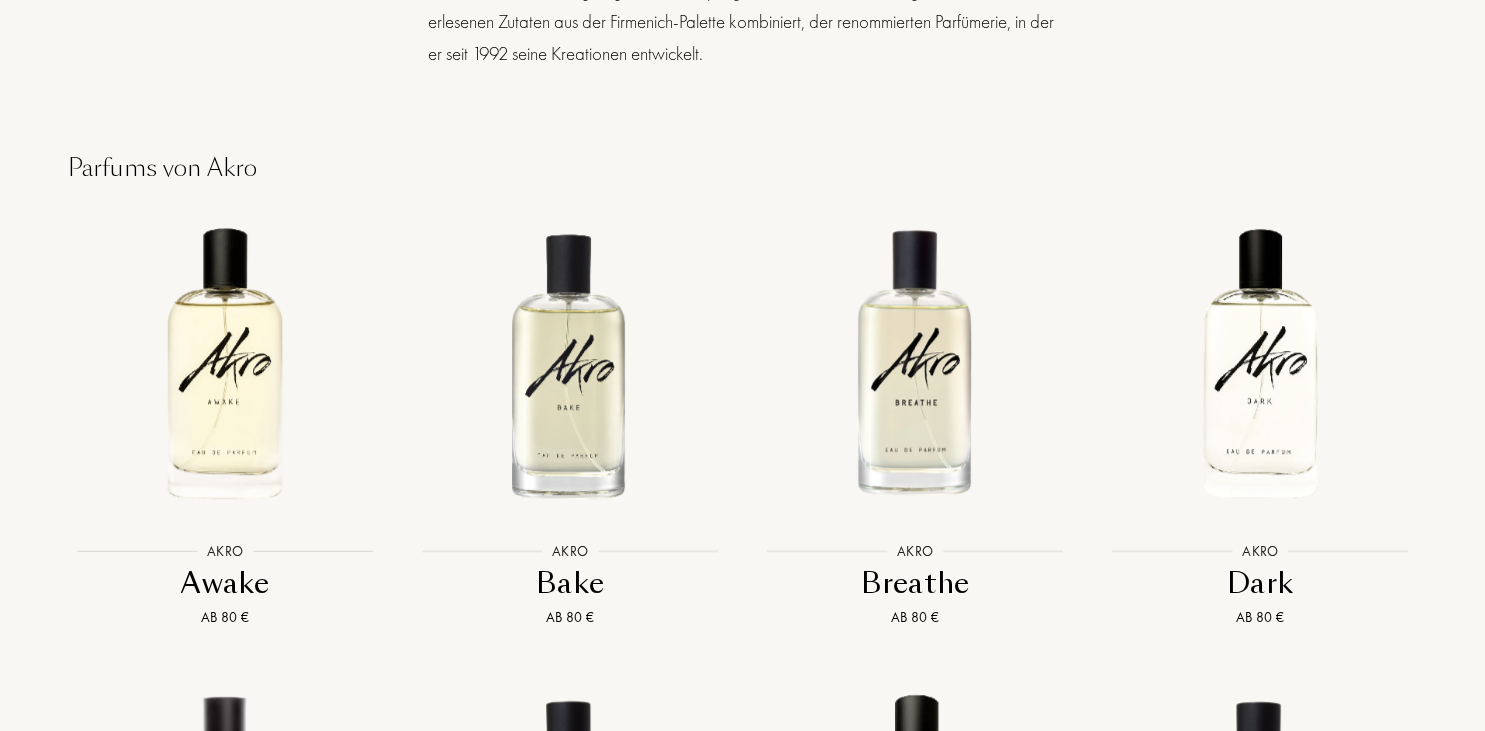 scroll, scrollTop: 1582, scrollLeft: 0, axis: vertical 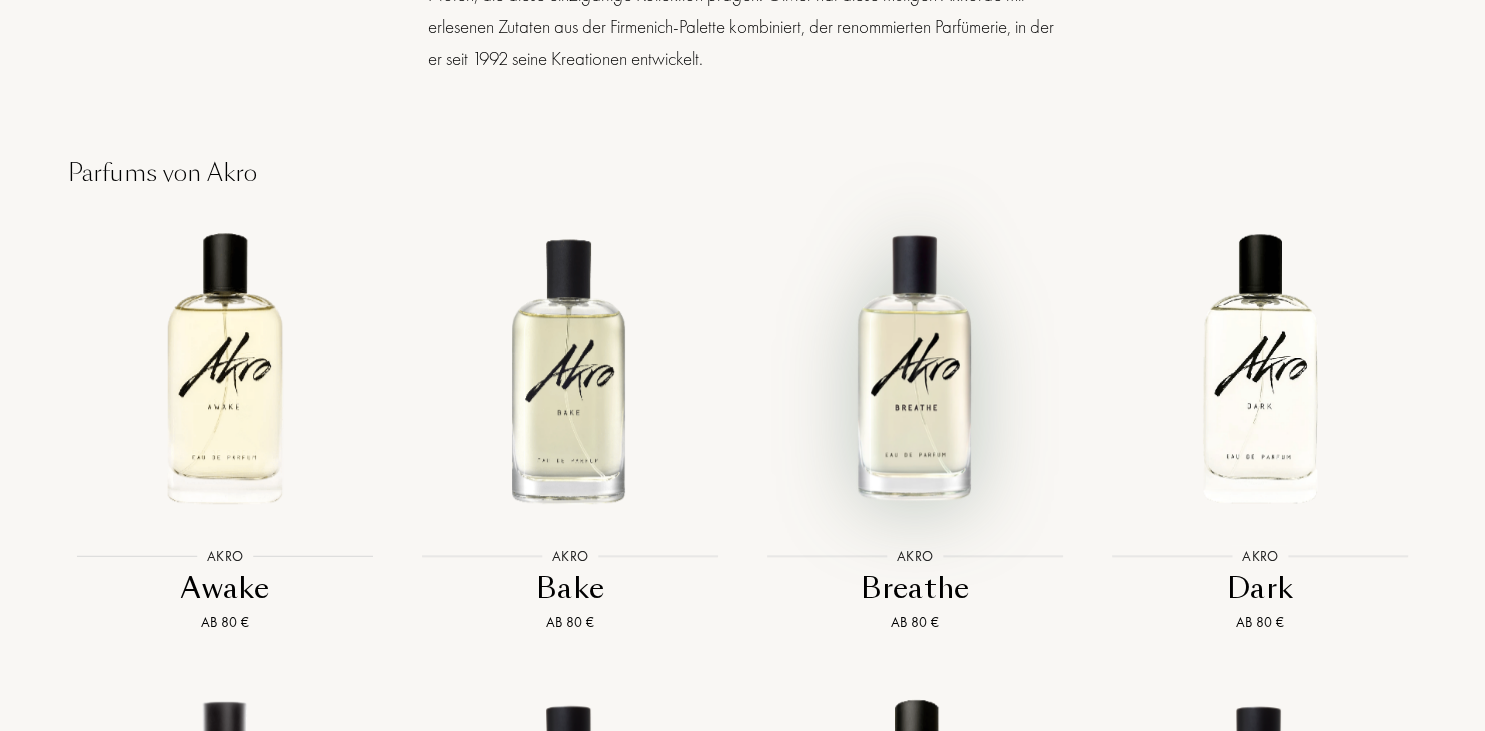 click at bounding box center (915, 368) 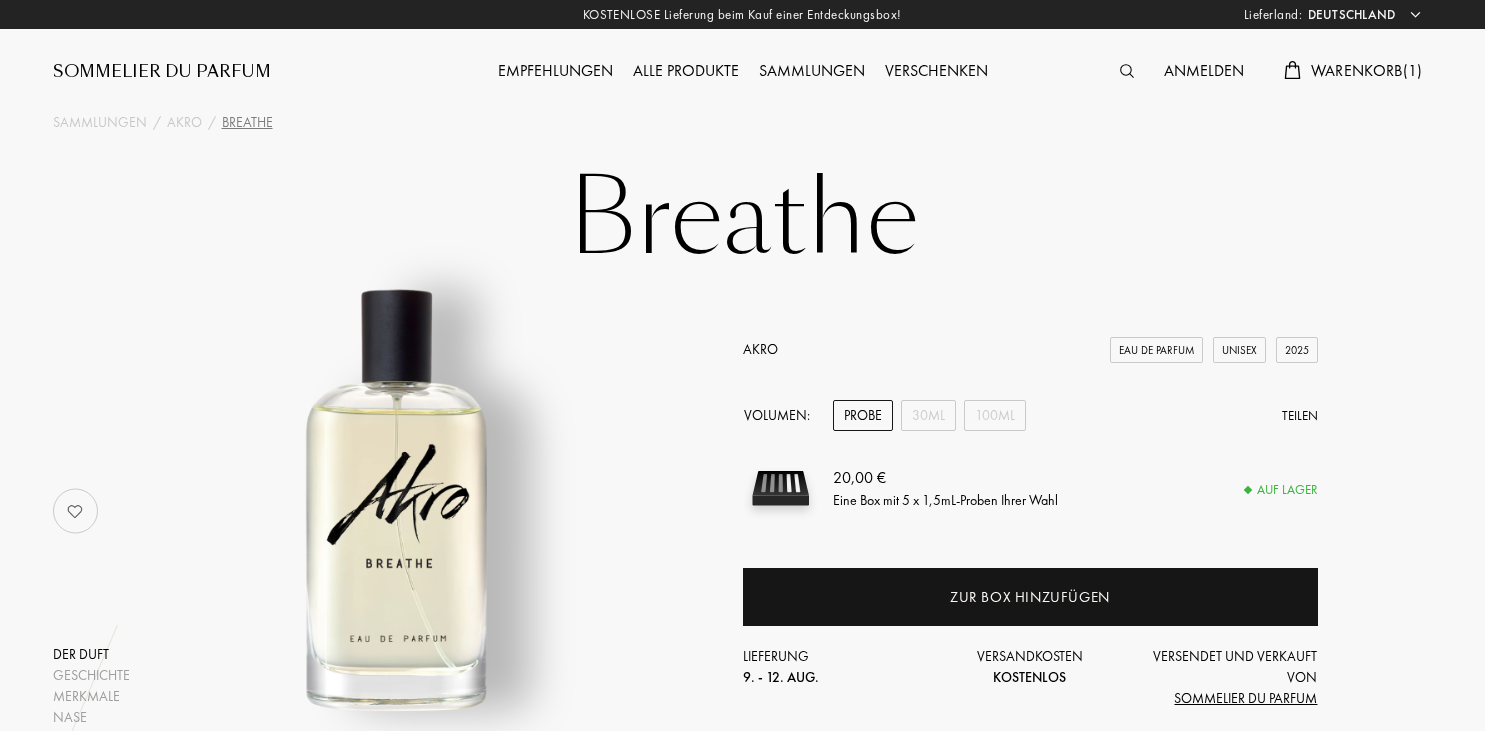 select on "DE" 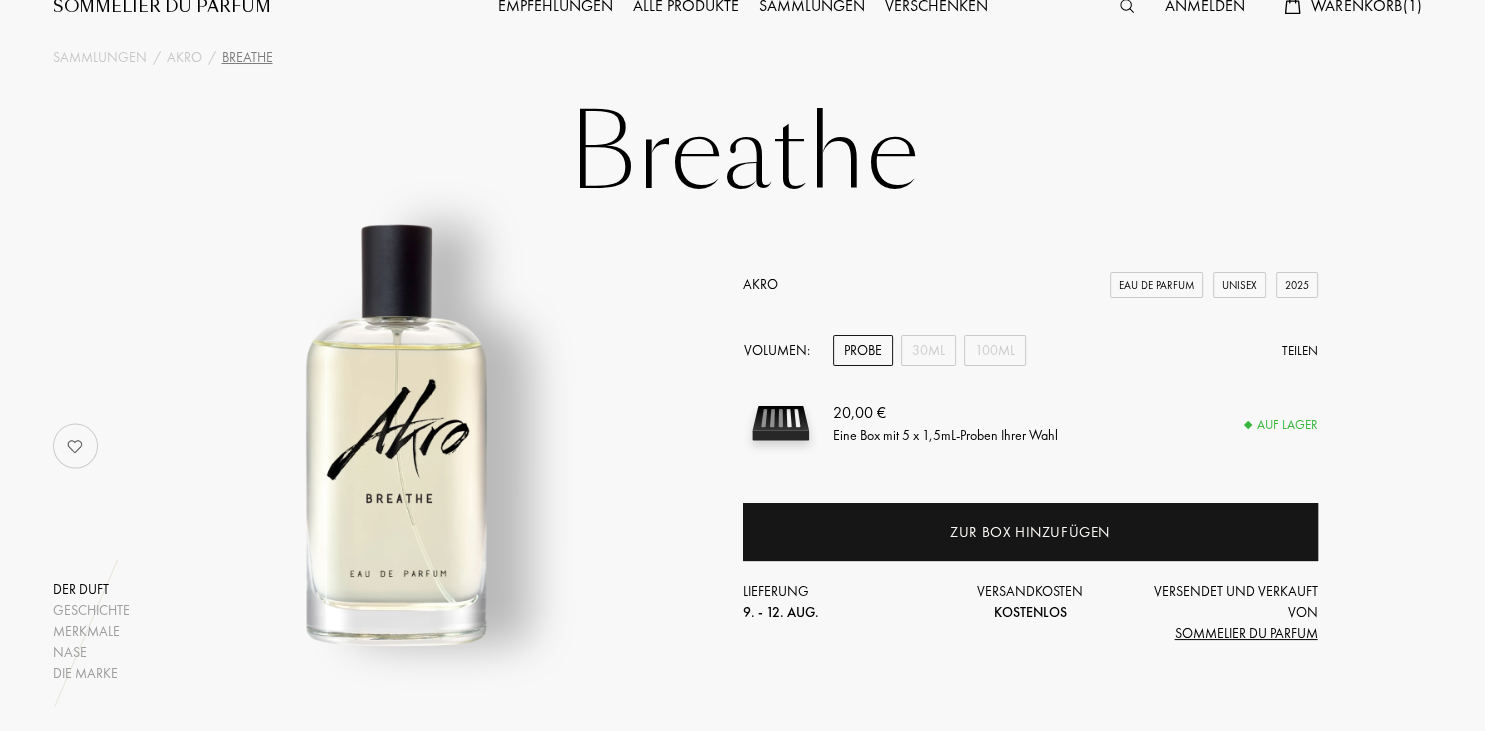 scroll, scrollTop: 0, scrollLeft: 0, axis: both 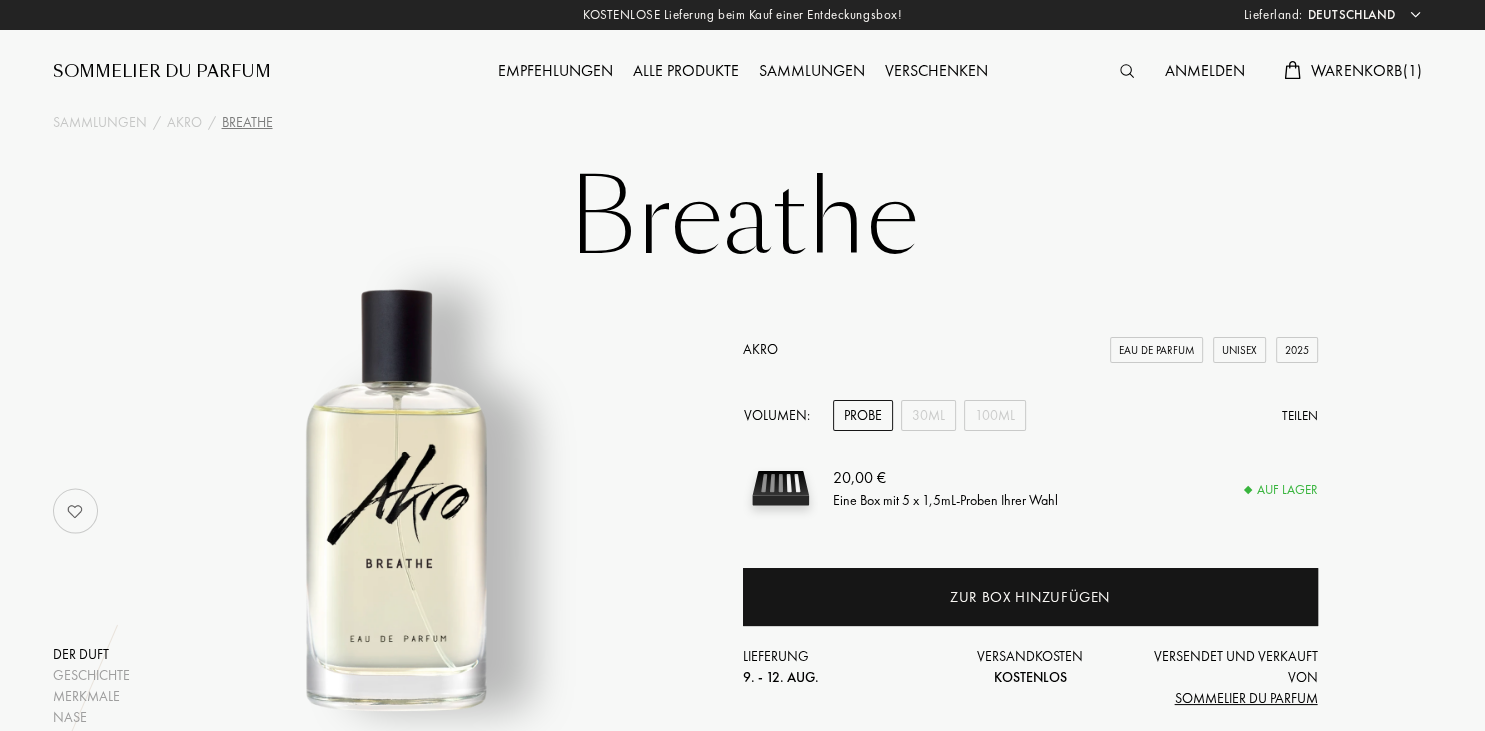 click on "Akro" at bounding box center (760, 349) 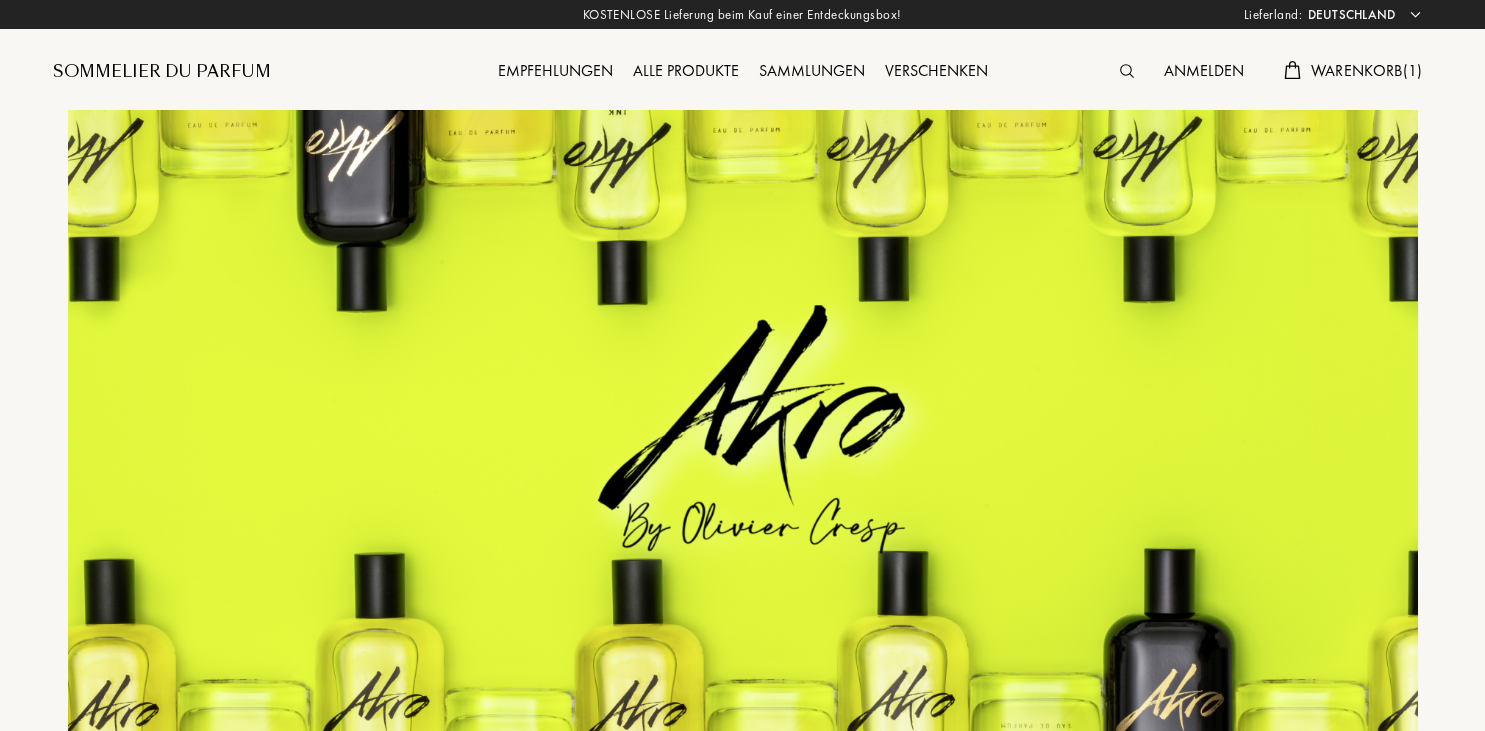 select on "DE" 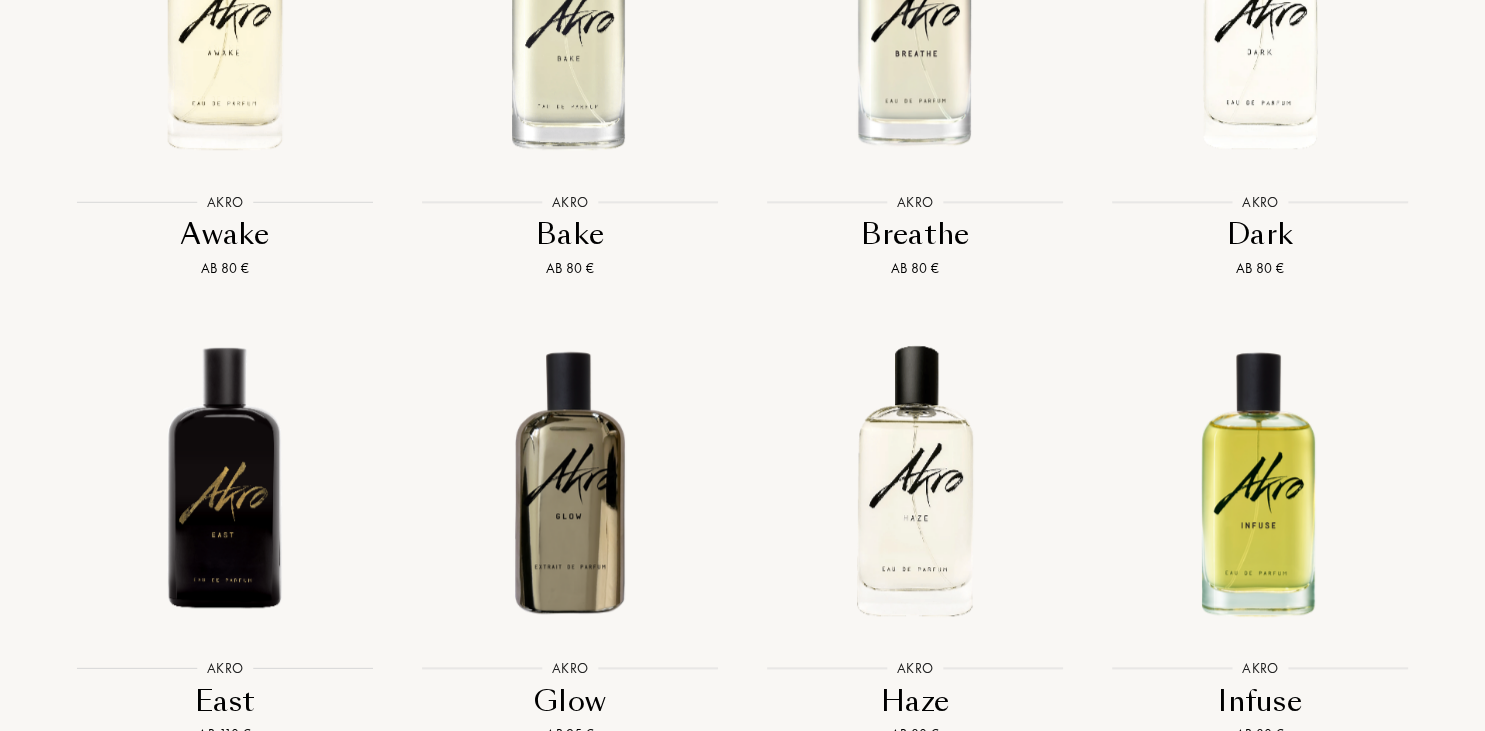 scroll, scrollTop: 1937, scrollLeft: 0, axis: vertical 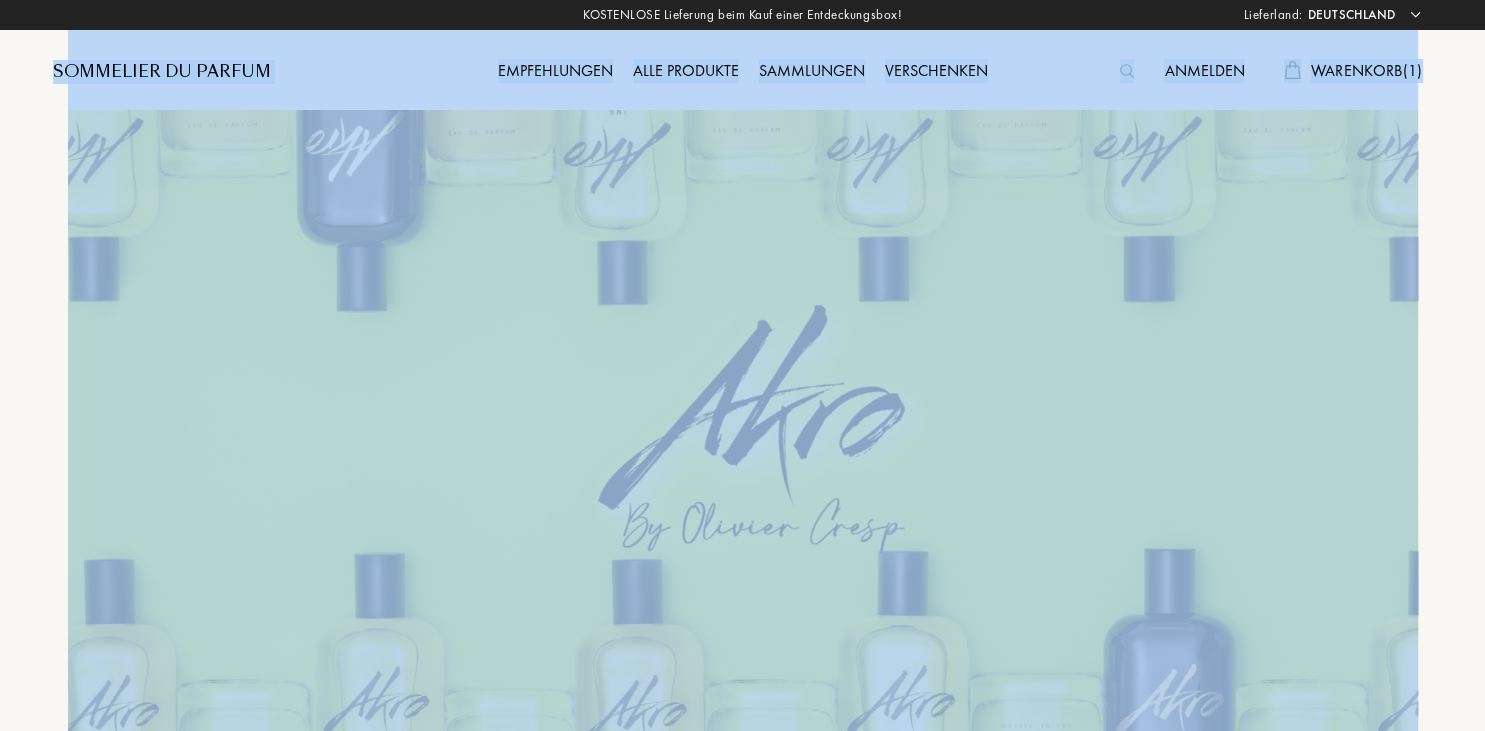 drag, startPoint x: 222, startPoint y: 20, endPoint x: 338, endPoint y: 118, distance: 151.8552 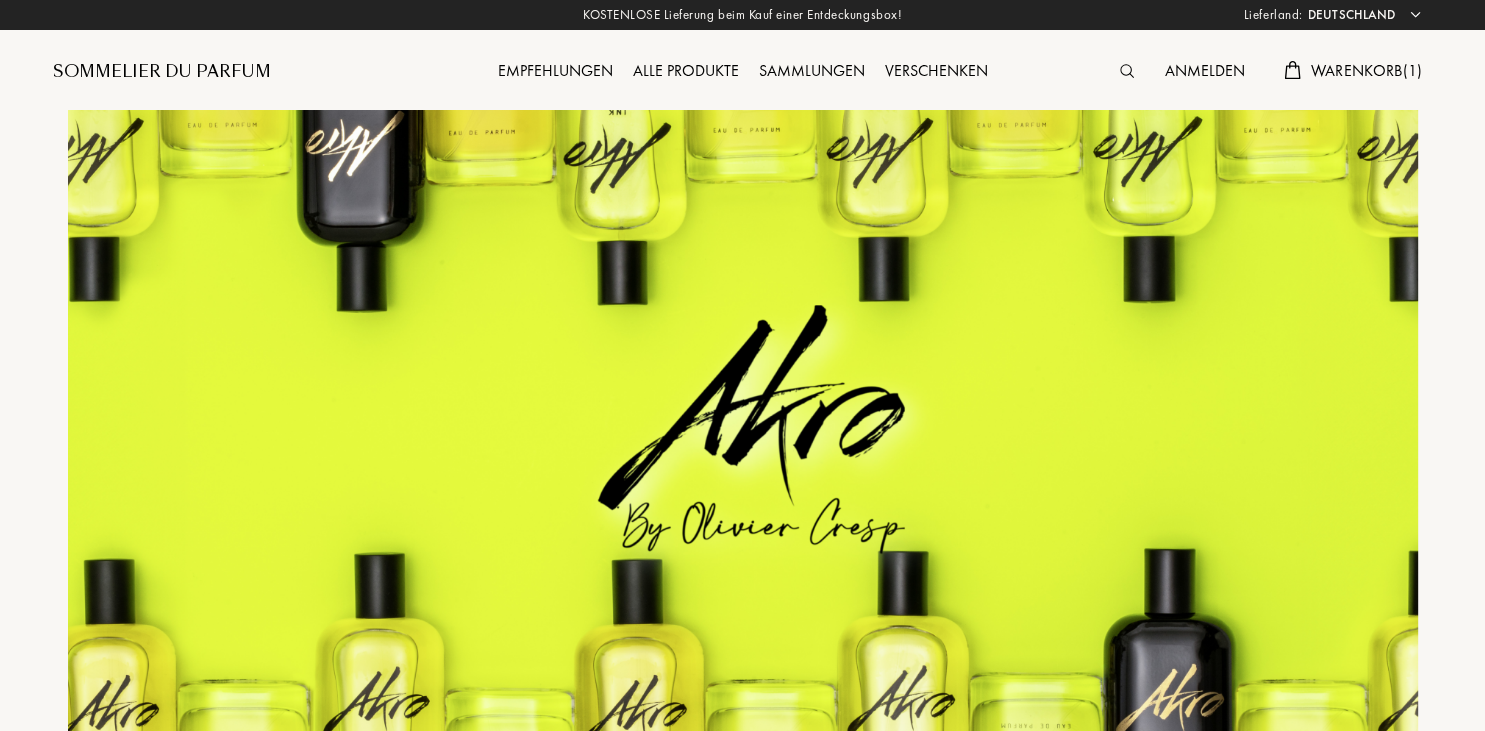 click on "Alle Produkte" at bounding box center [686, 72] 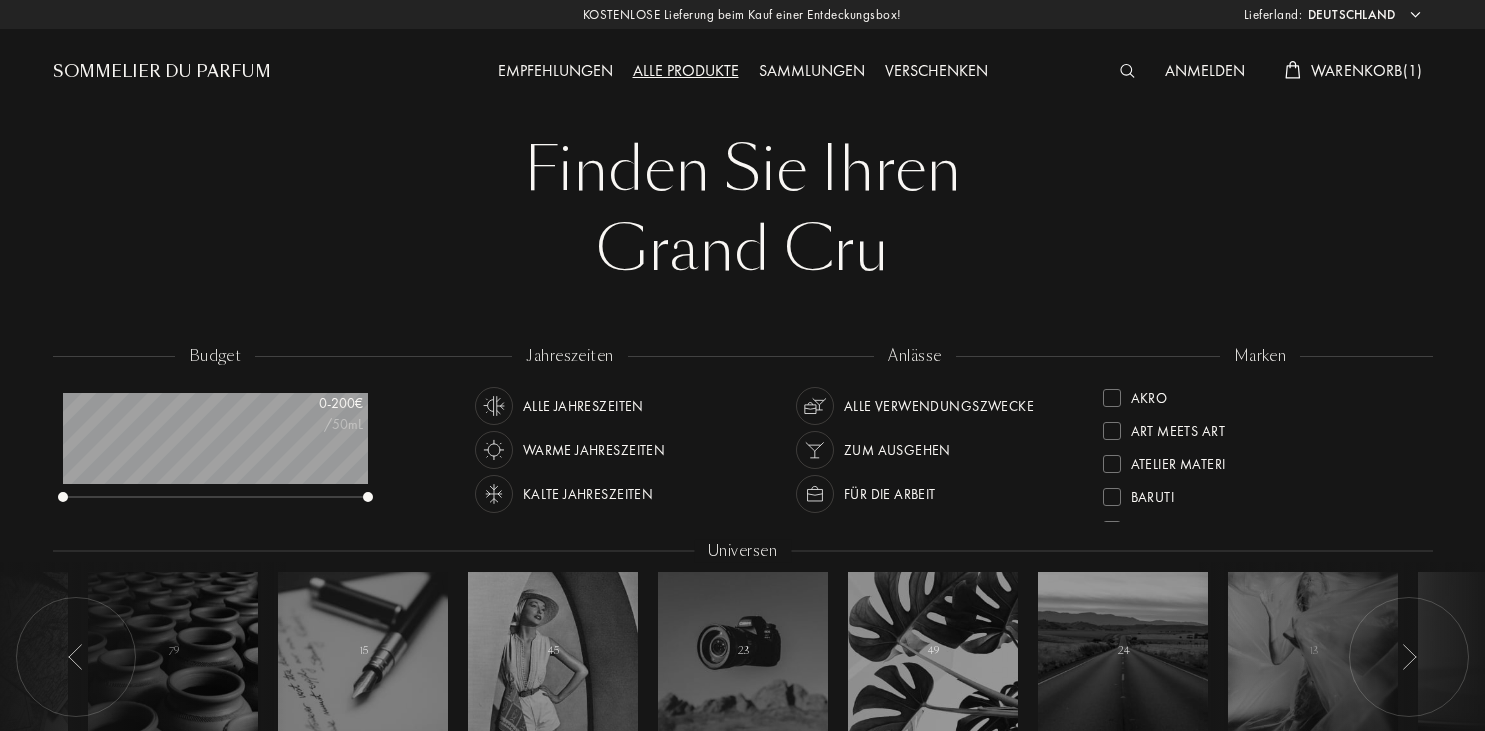 select on "DE" 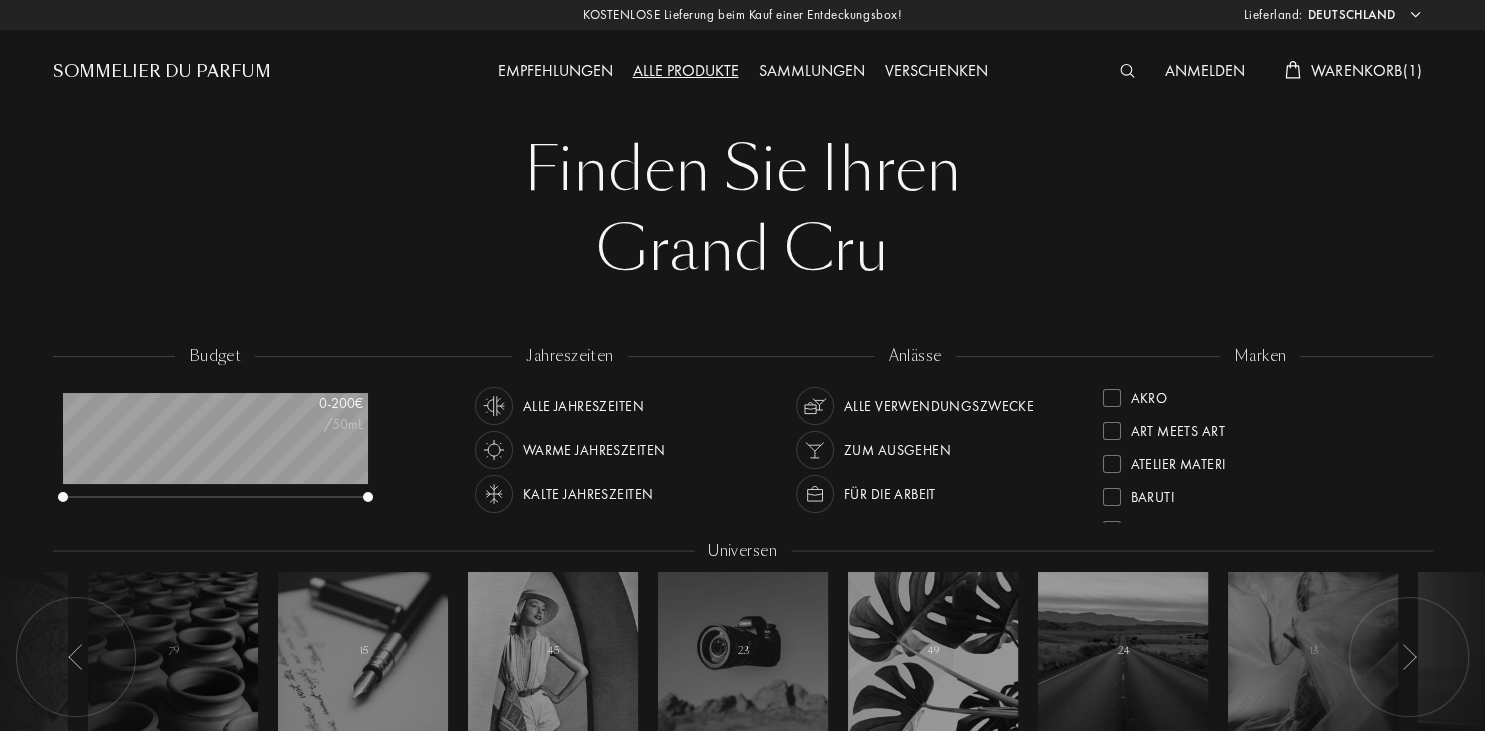 scroll, scrollTop: 999900, scrollLeft: 999695, axis: both 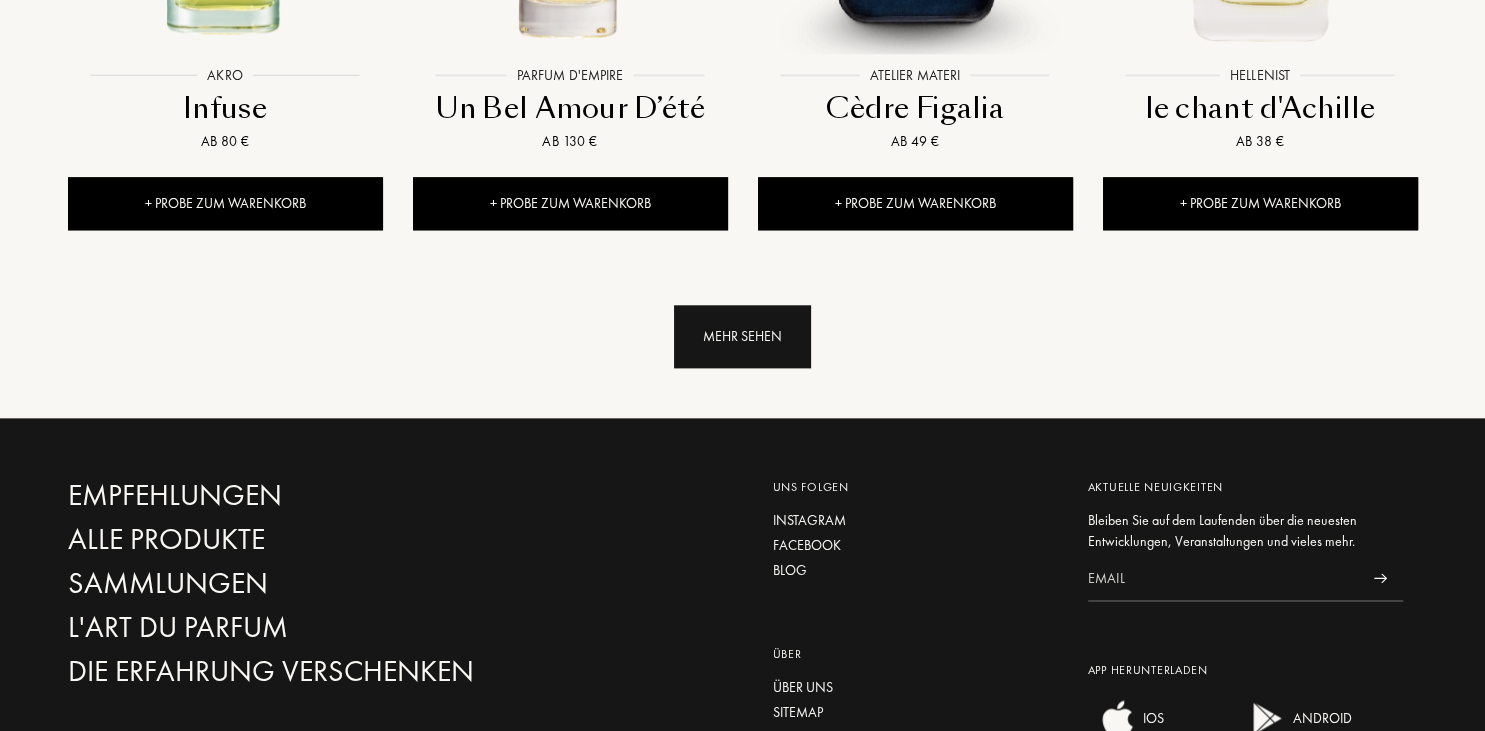 click on "Mehr sehen" at bounding box center [742, 336] 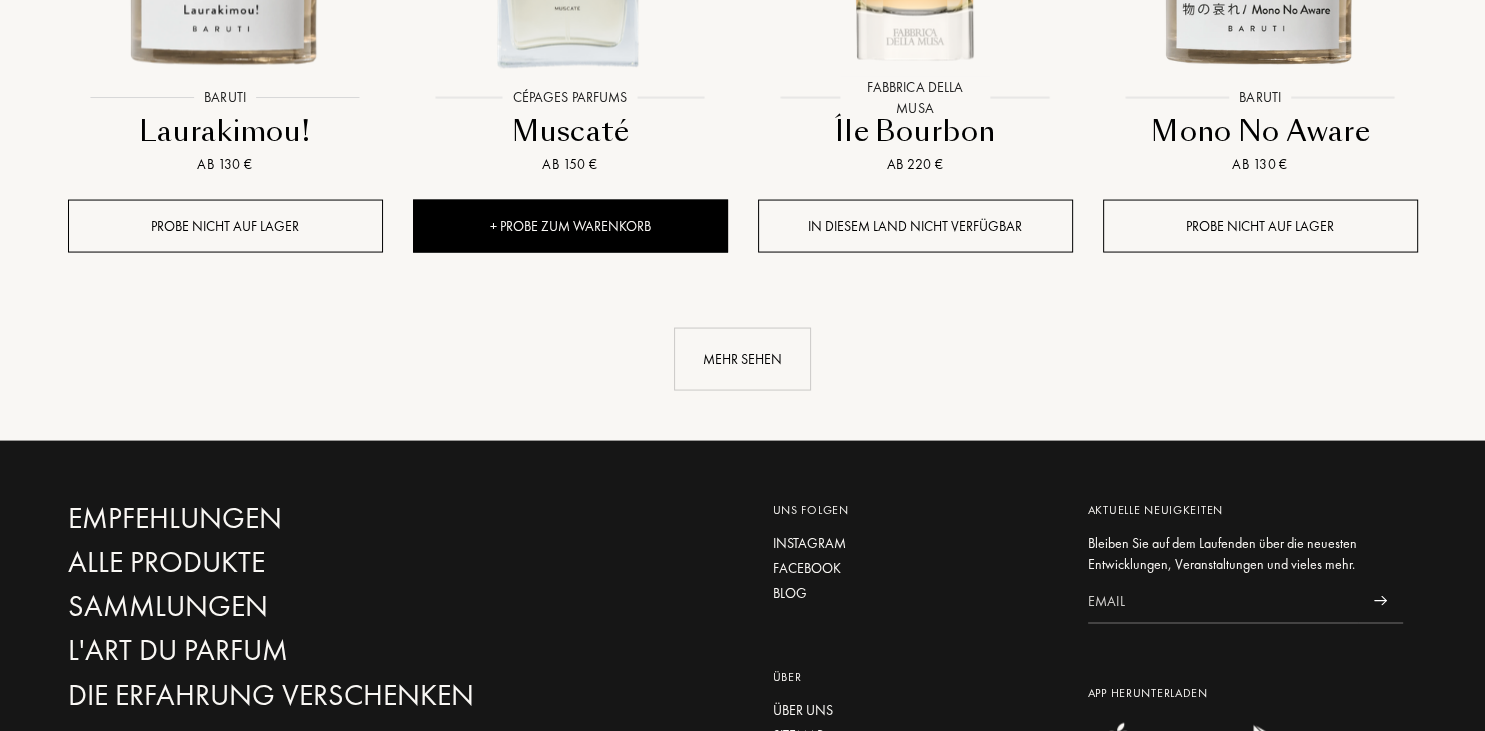 scroll, scrollTop: 3895, scrollLeft: 0, axis: vertical 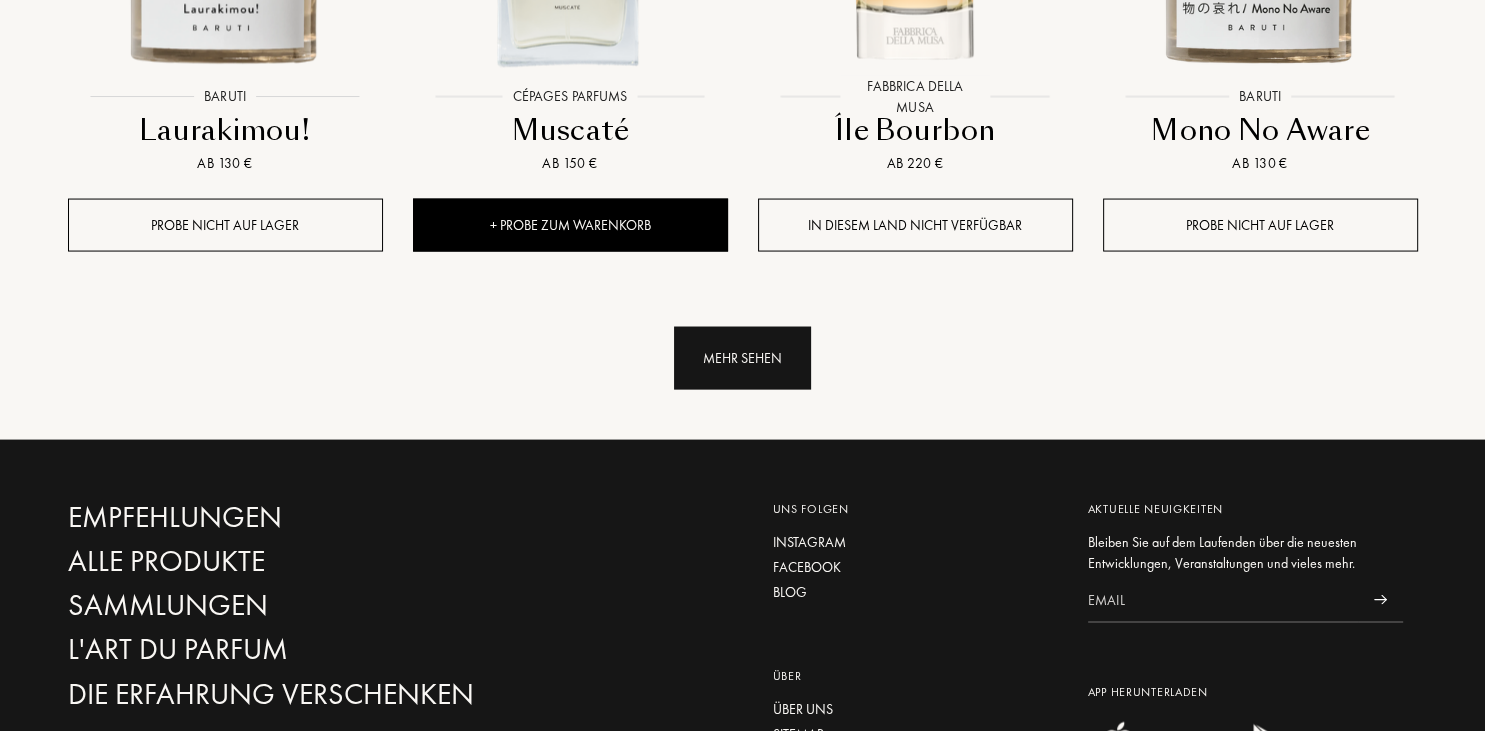 click on "Mehr sehen" at bounding box center (742, 358) 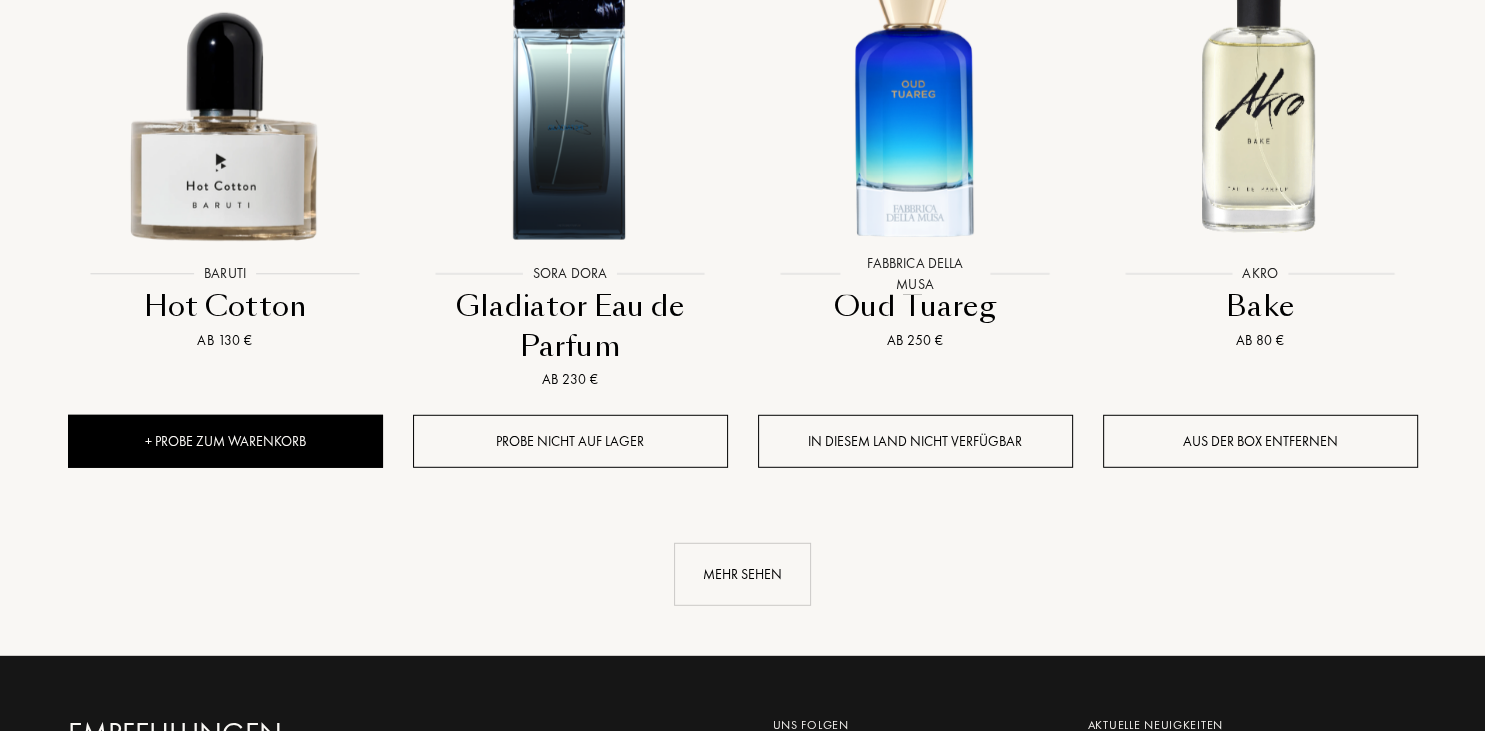 scroll, scrollTop: 5504, scrollLeft: 0, axis: vertical 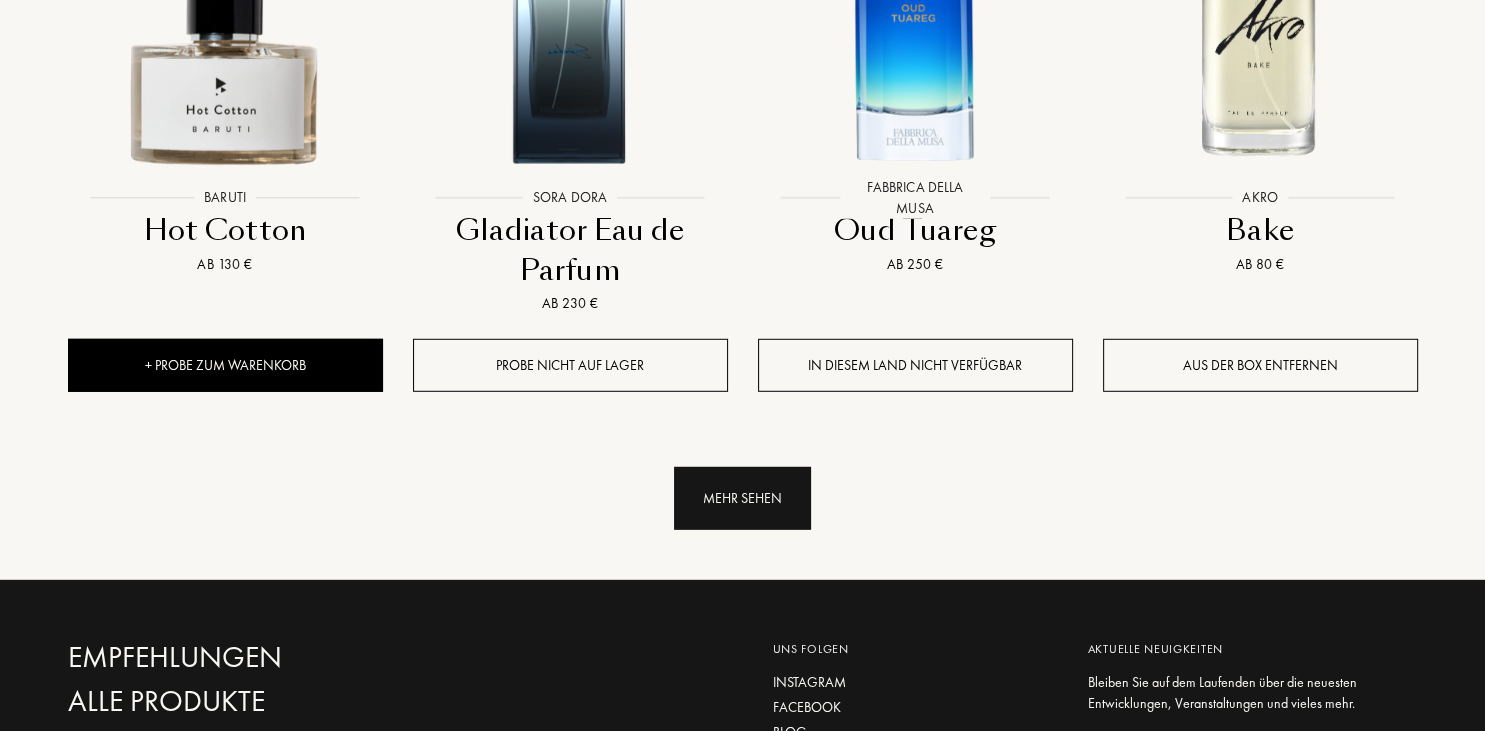 click on "Mehr sehen" at bounding box center [742, 498] 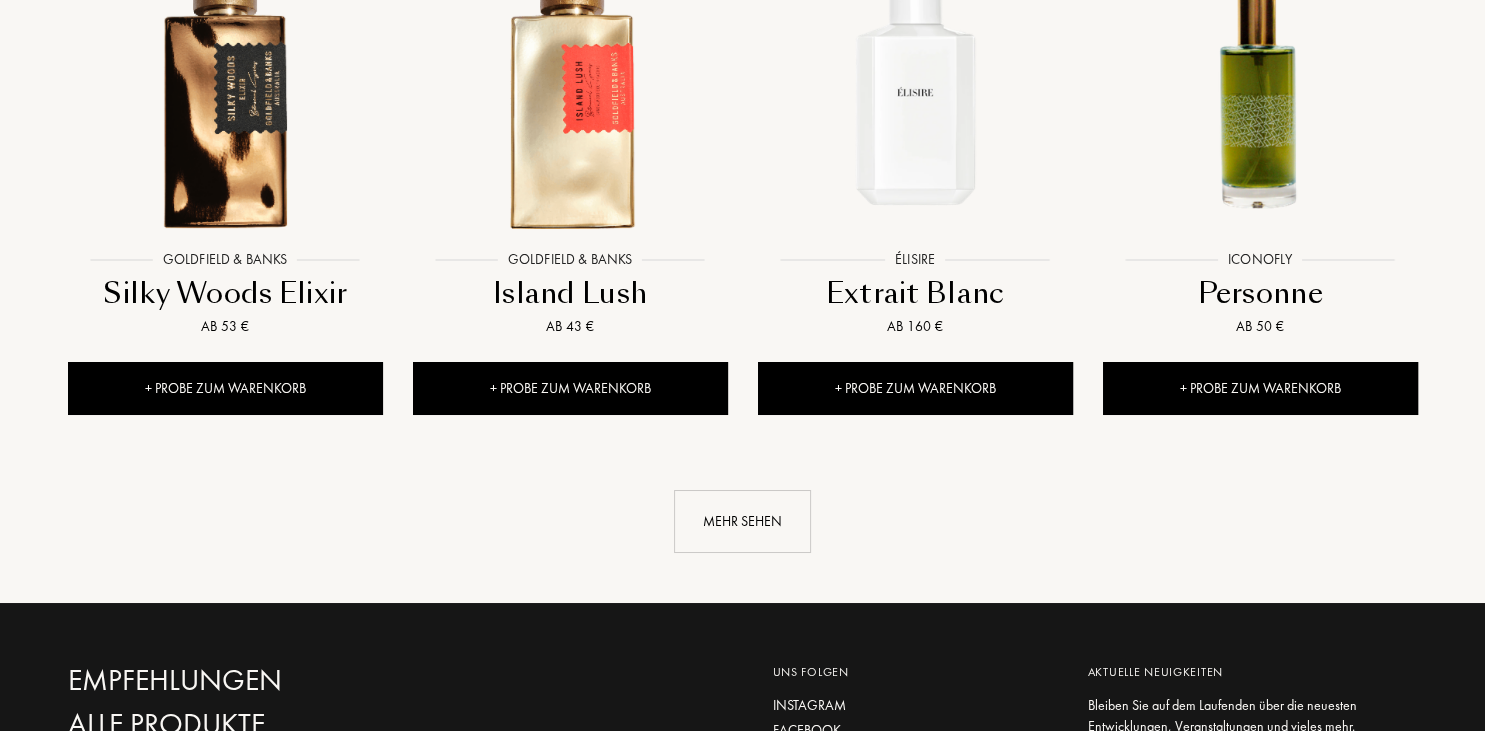 scroll, scrollTop: 7113, scrollLeft: 0, axis: vertical 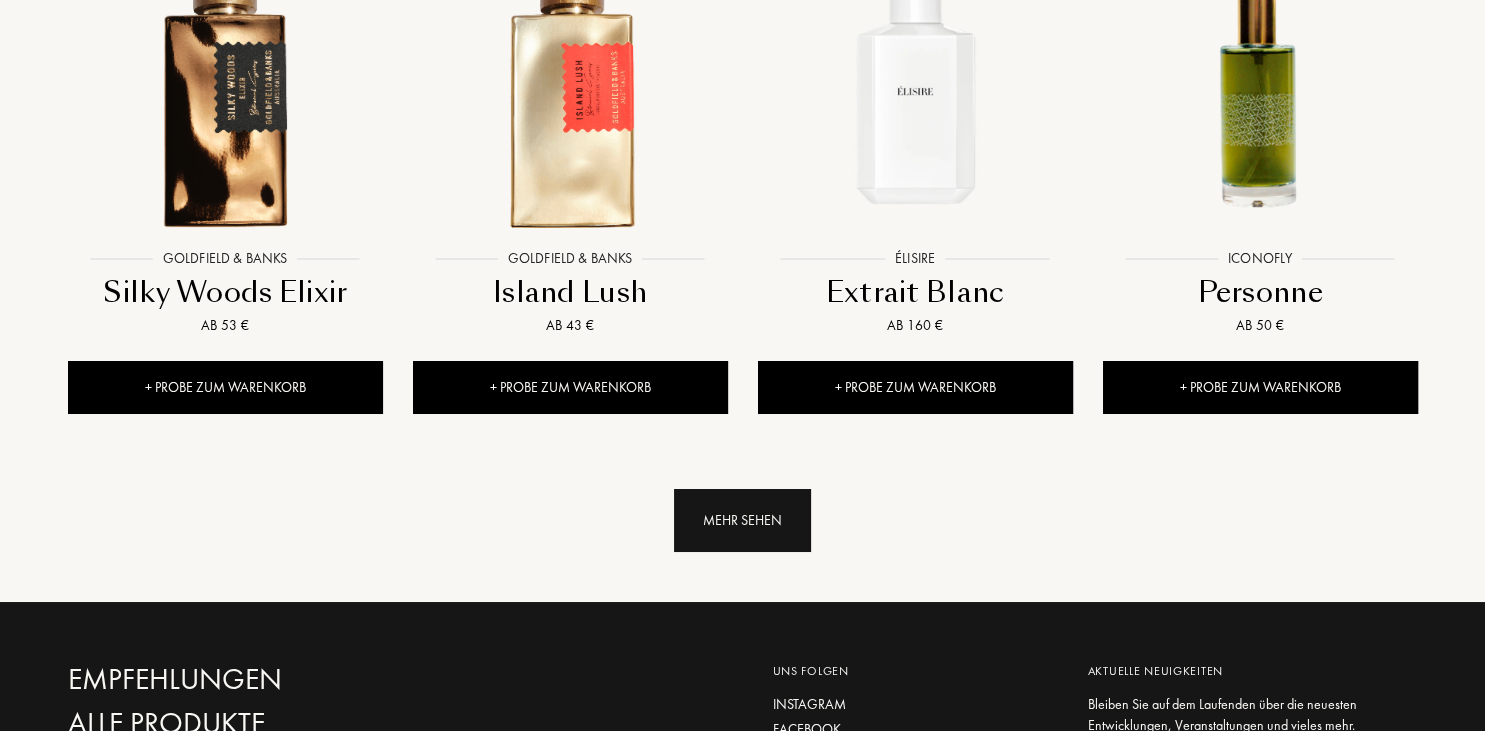 click on "Mehr sehen" at bounding box center [742, 520] 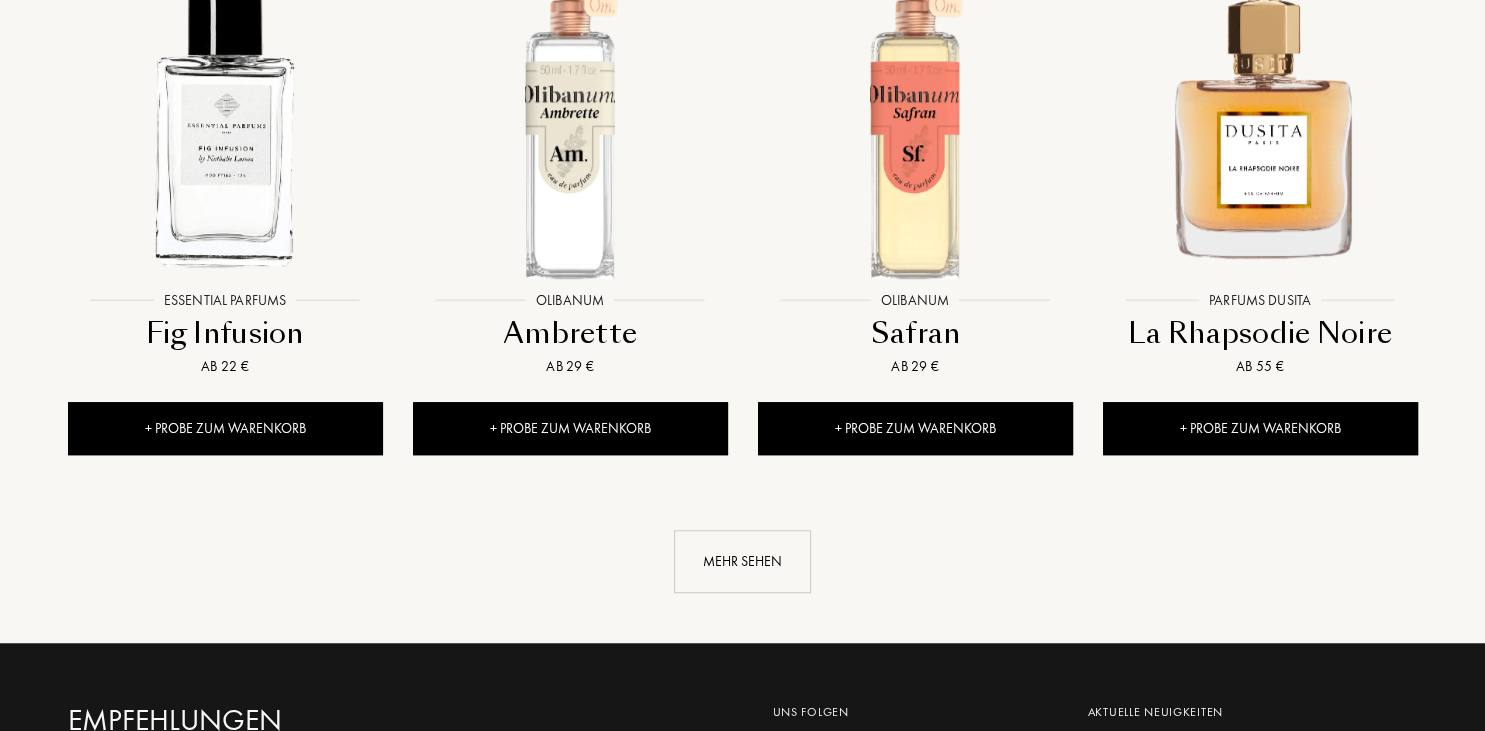 scroll, scrollTop: 8744, scrollLeft: 0, axis: vertical 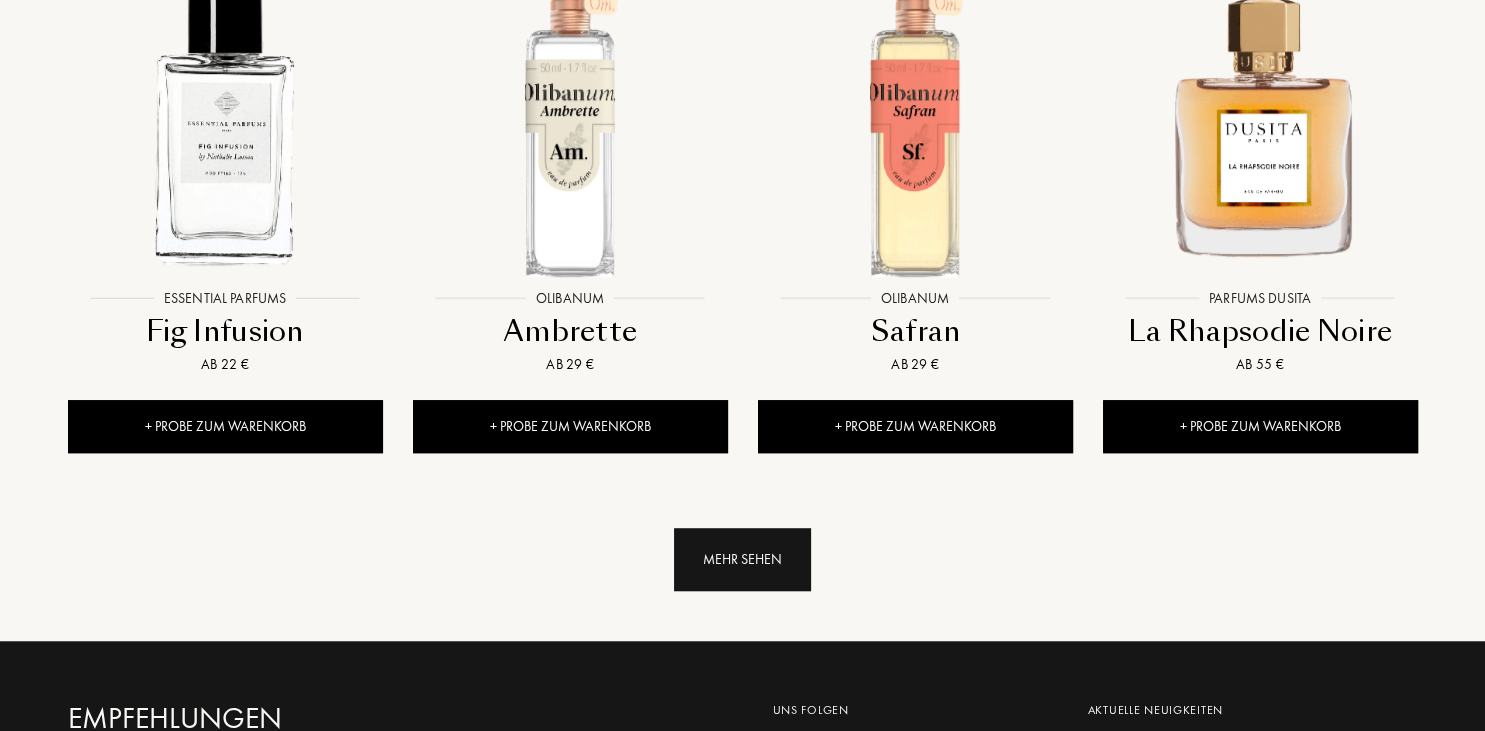 click on "Mehr sehen" at bounding box center [742, 559] 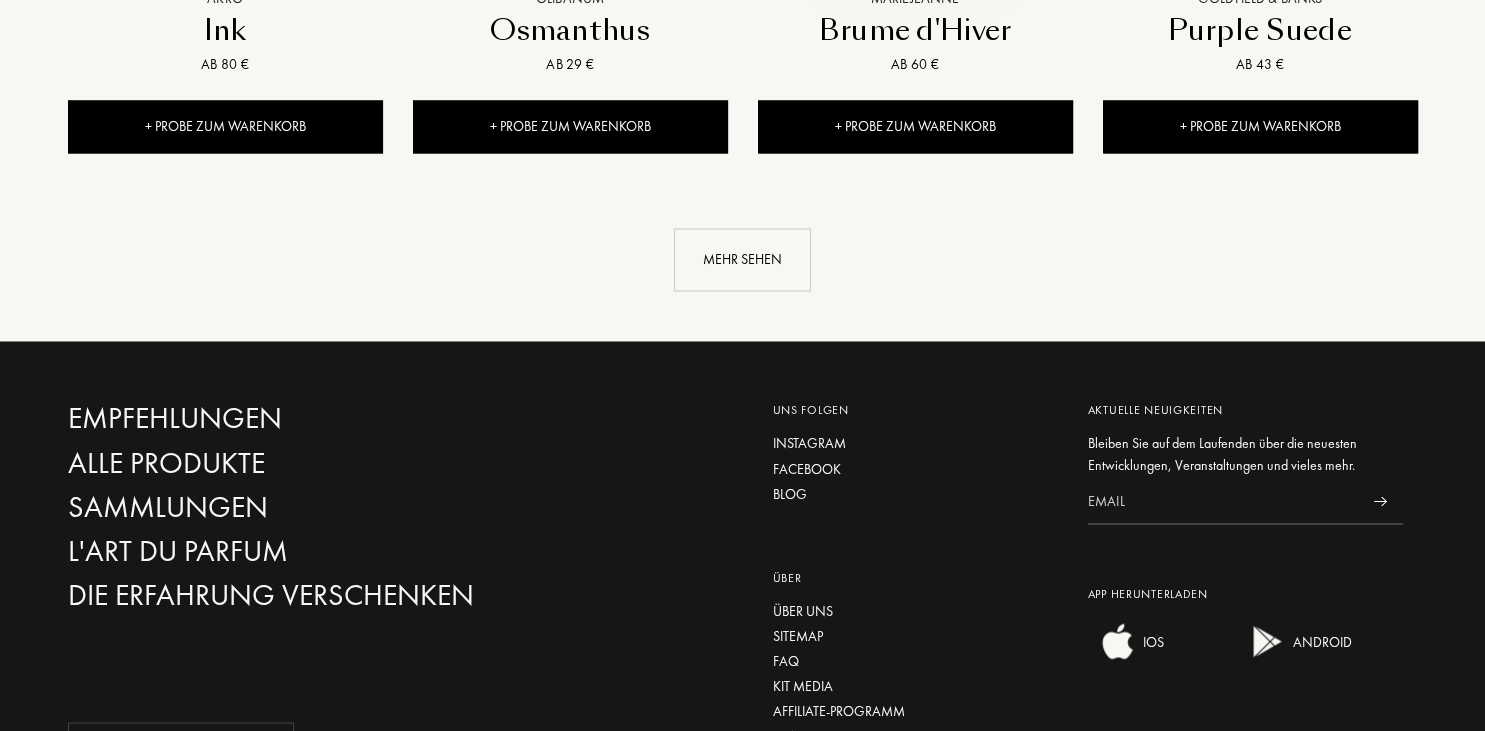 scroll, scrollTop: 10676, scrollLeft: 0, axis: vertical 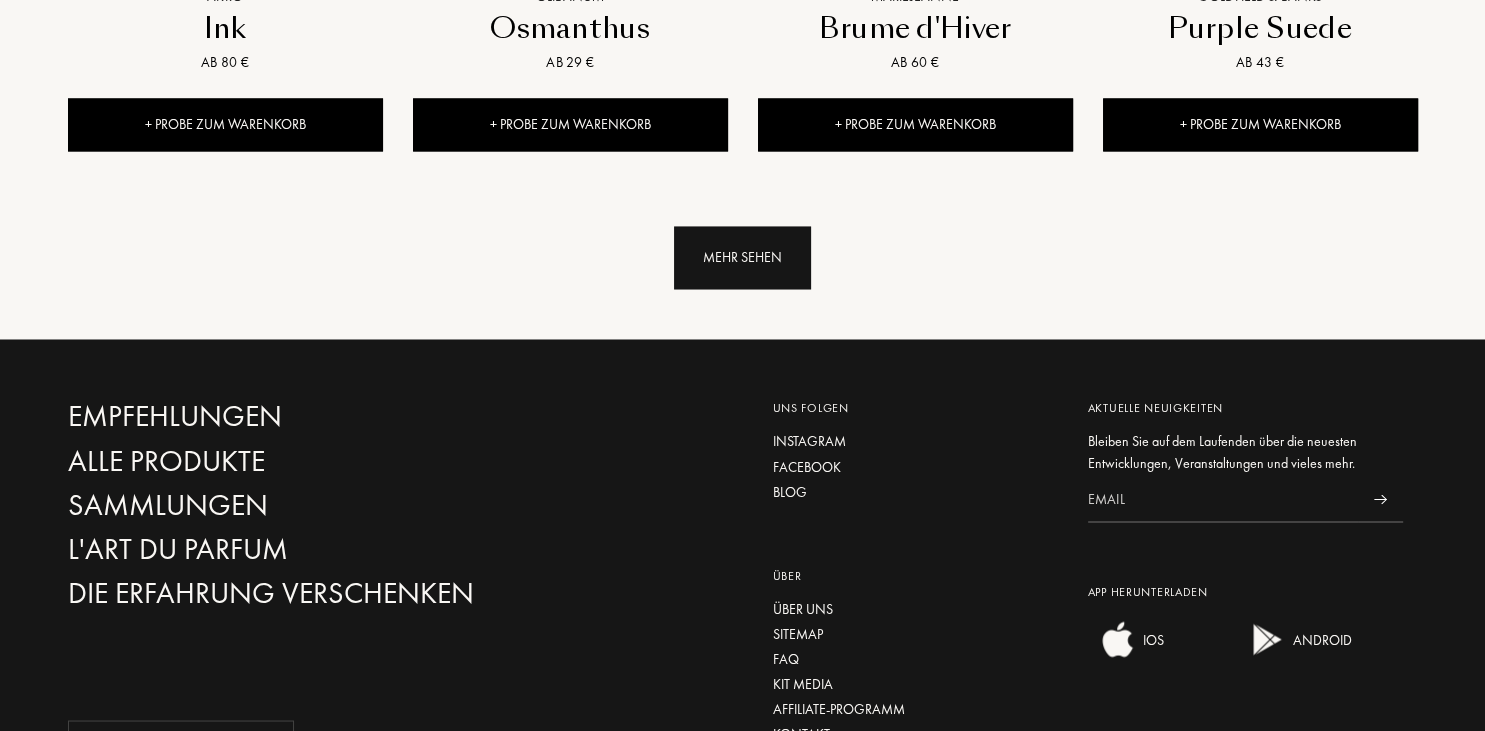 click on "Mehr sehen" at bounding box center [742, 258] 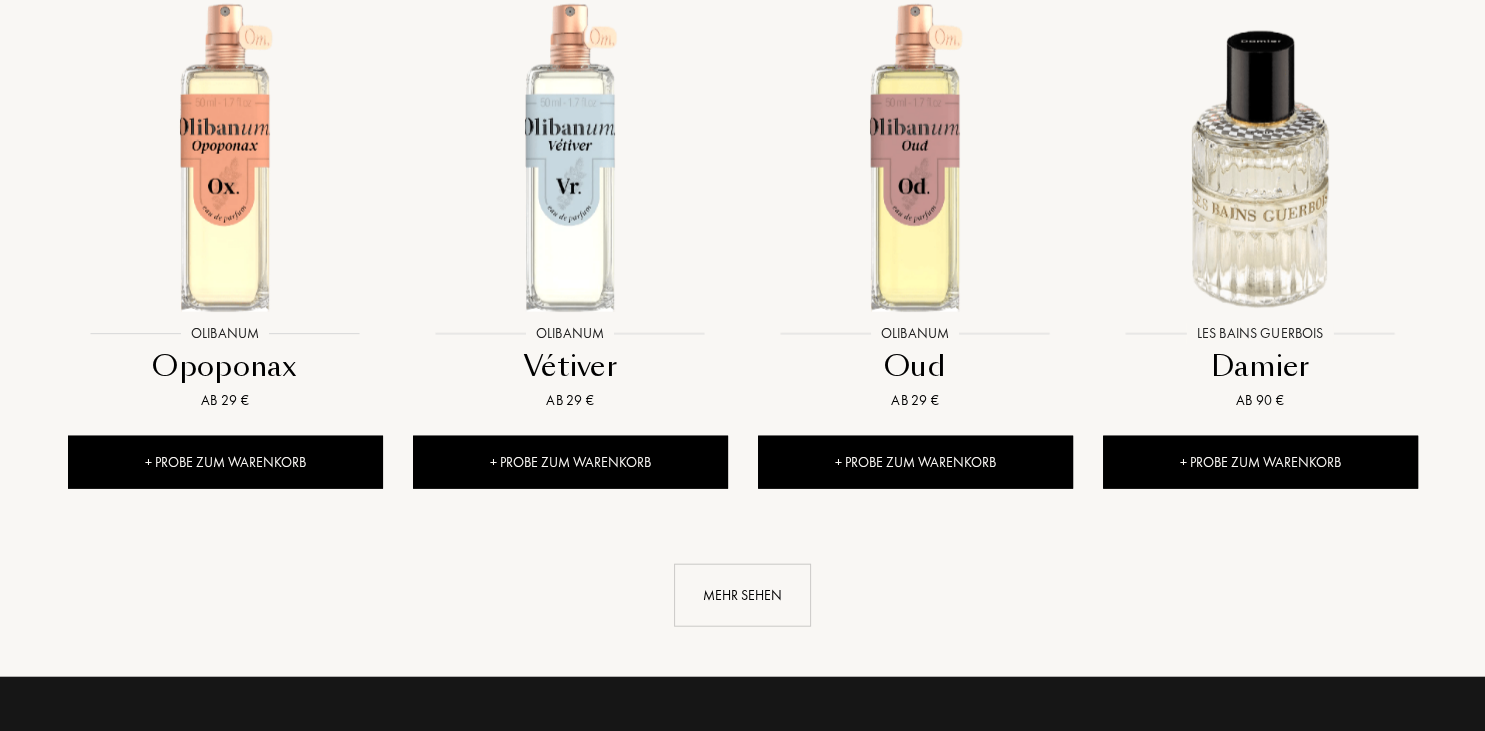 scroll, scrollTop: 11975, scrollLeft: 0, axis: vertical 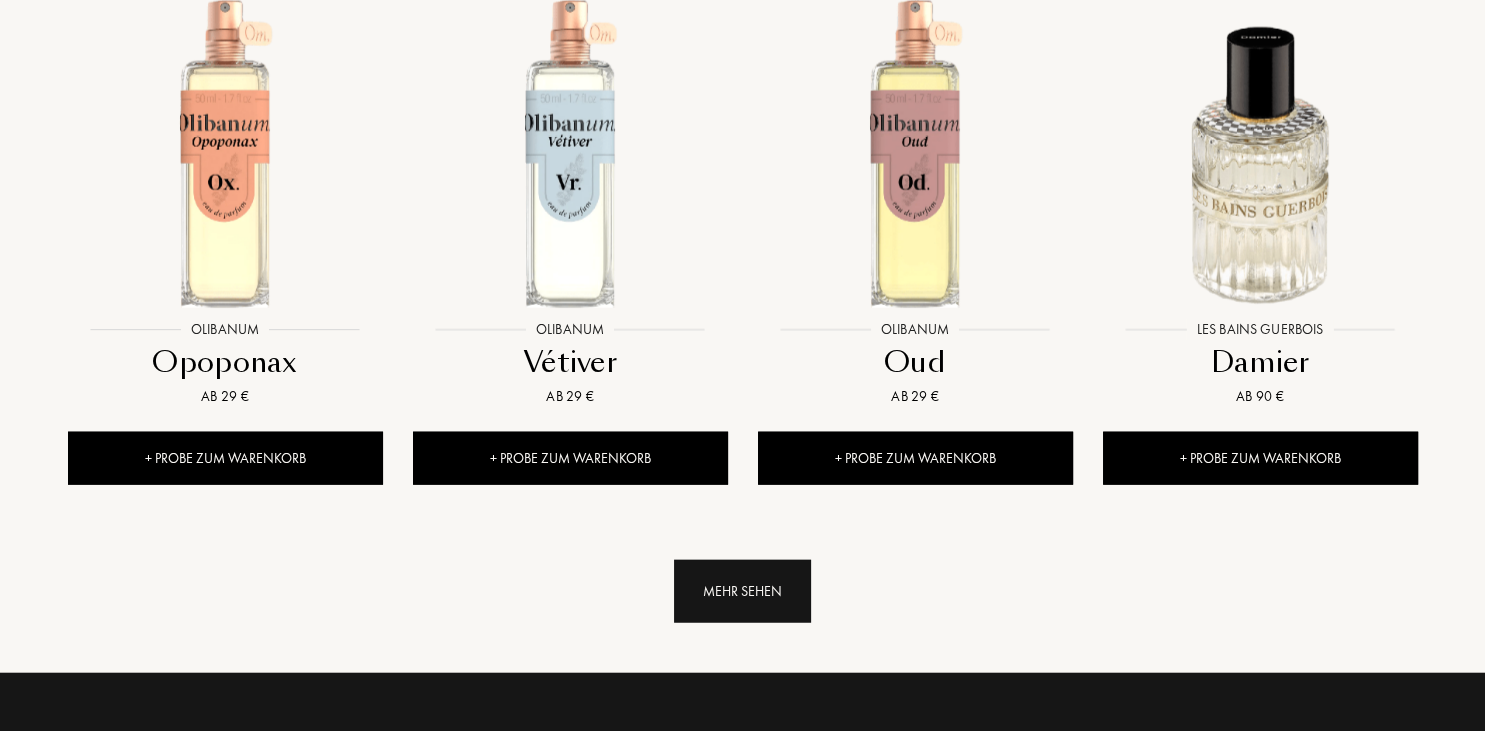 click on "Mehr sehen" at bounding box center [742, 590] 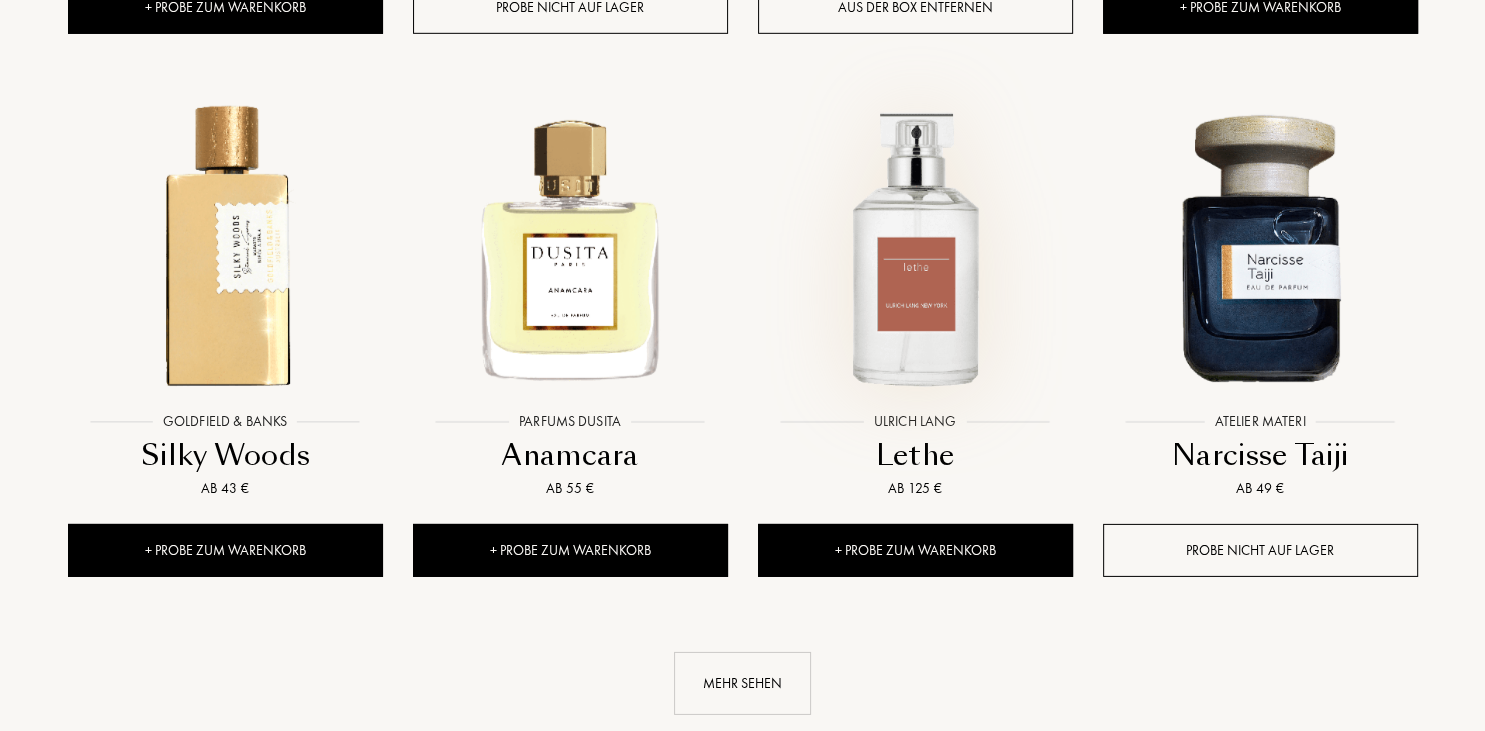 scroll, scrollTop: 13514, scrollLeft: 0, axis: vertical 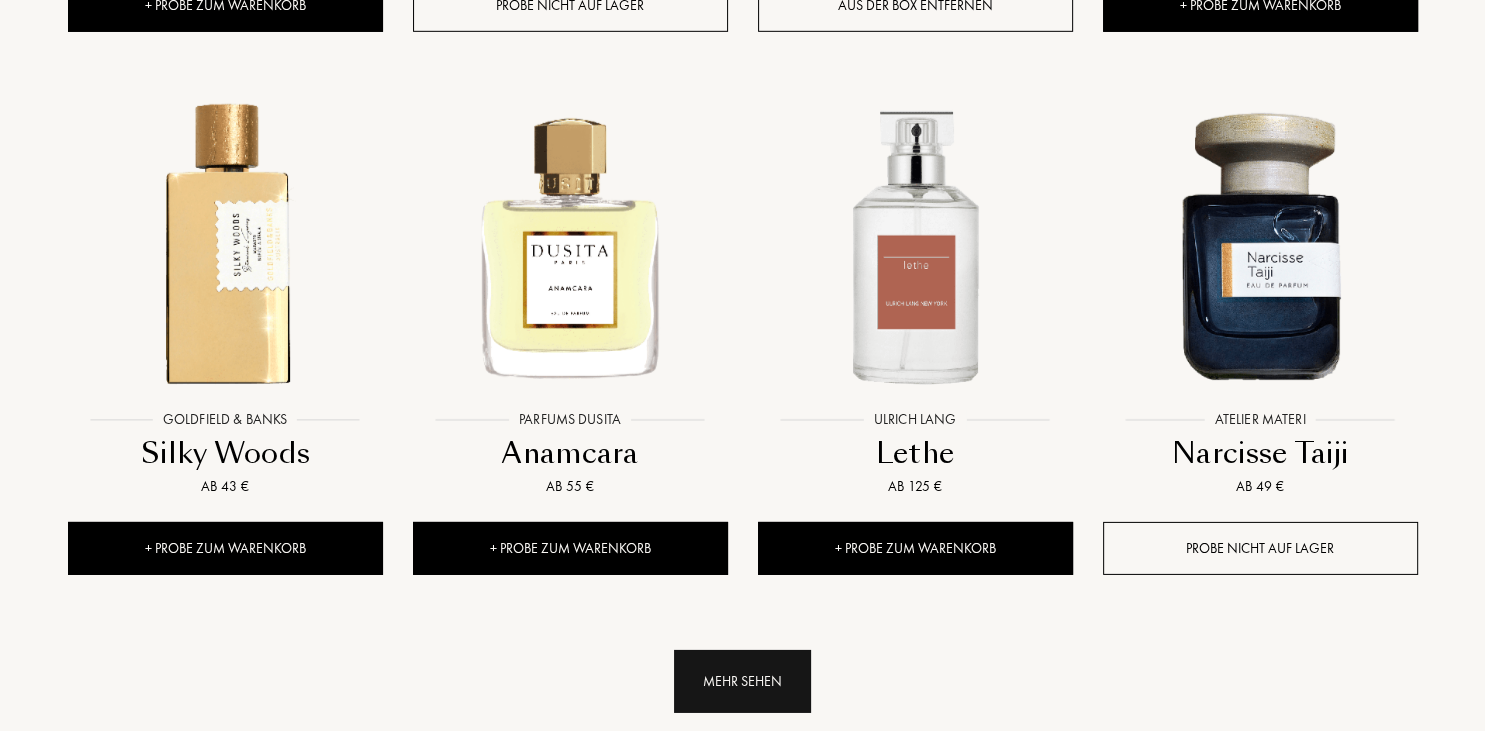 click on "Mehr sehen" at bounding box center [742, 681] 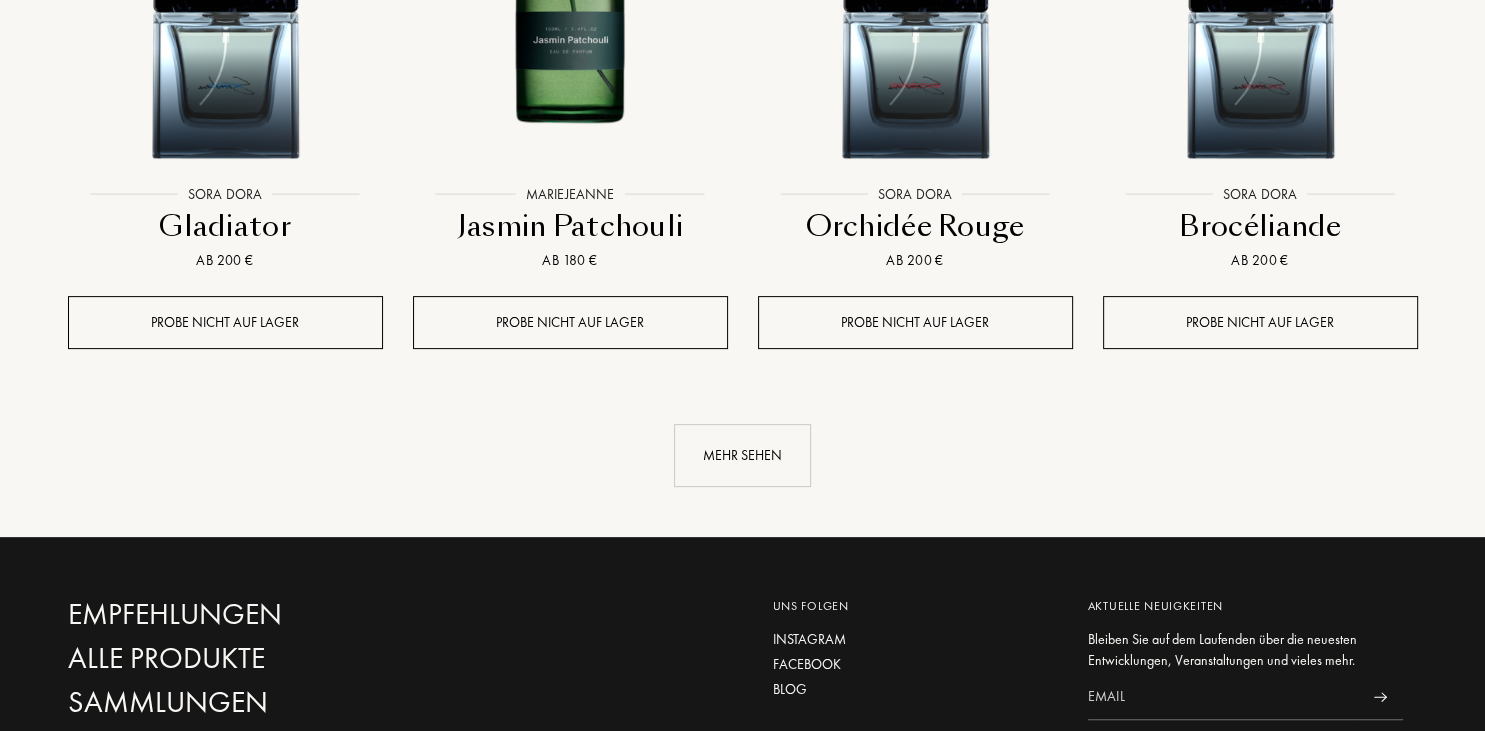 scroll, scrollTop: 15372, scrollLeft: 0, axis: vertical 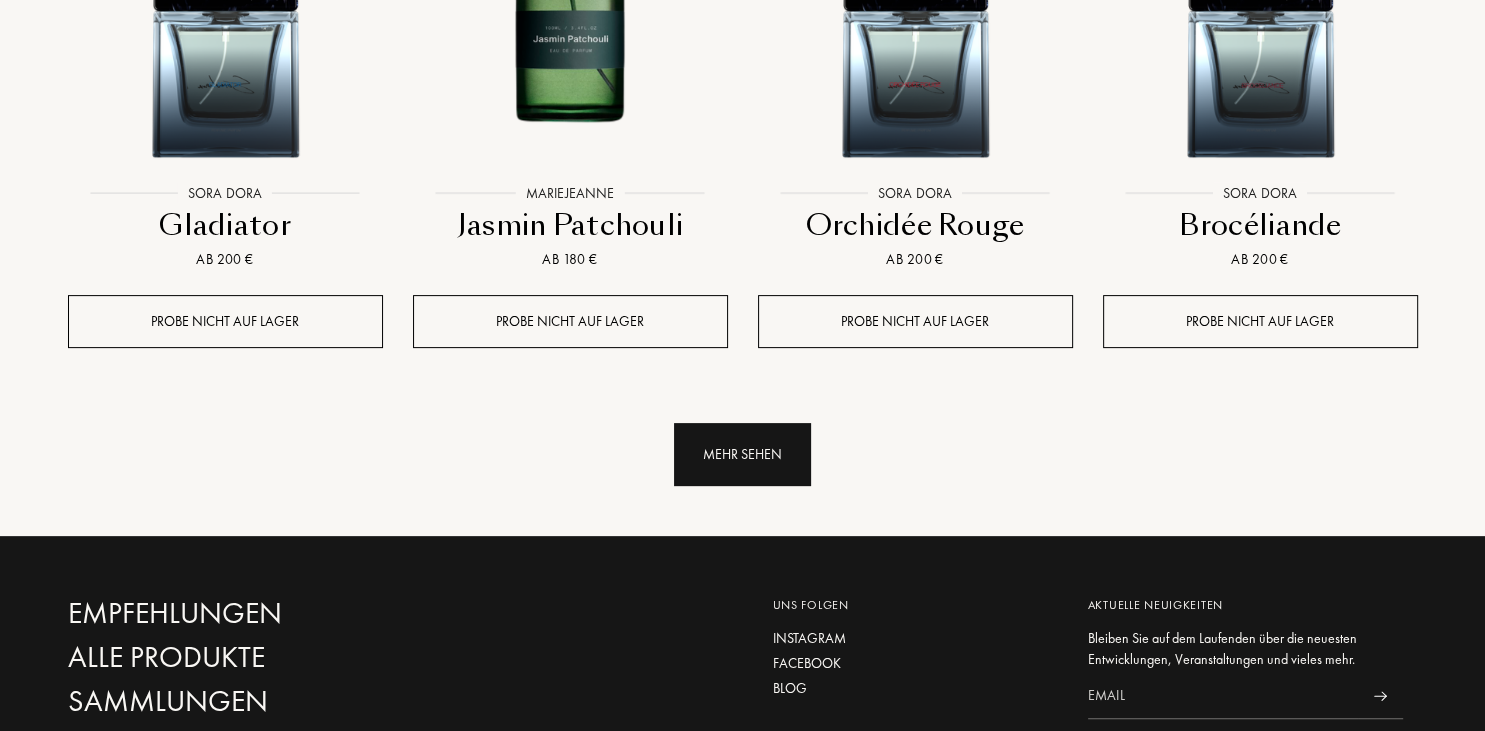 click on "Mehr sehen" at bounding box center [742, 454] 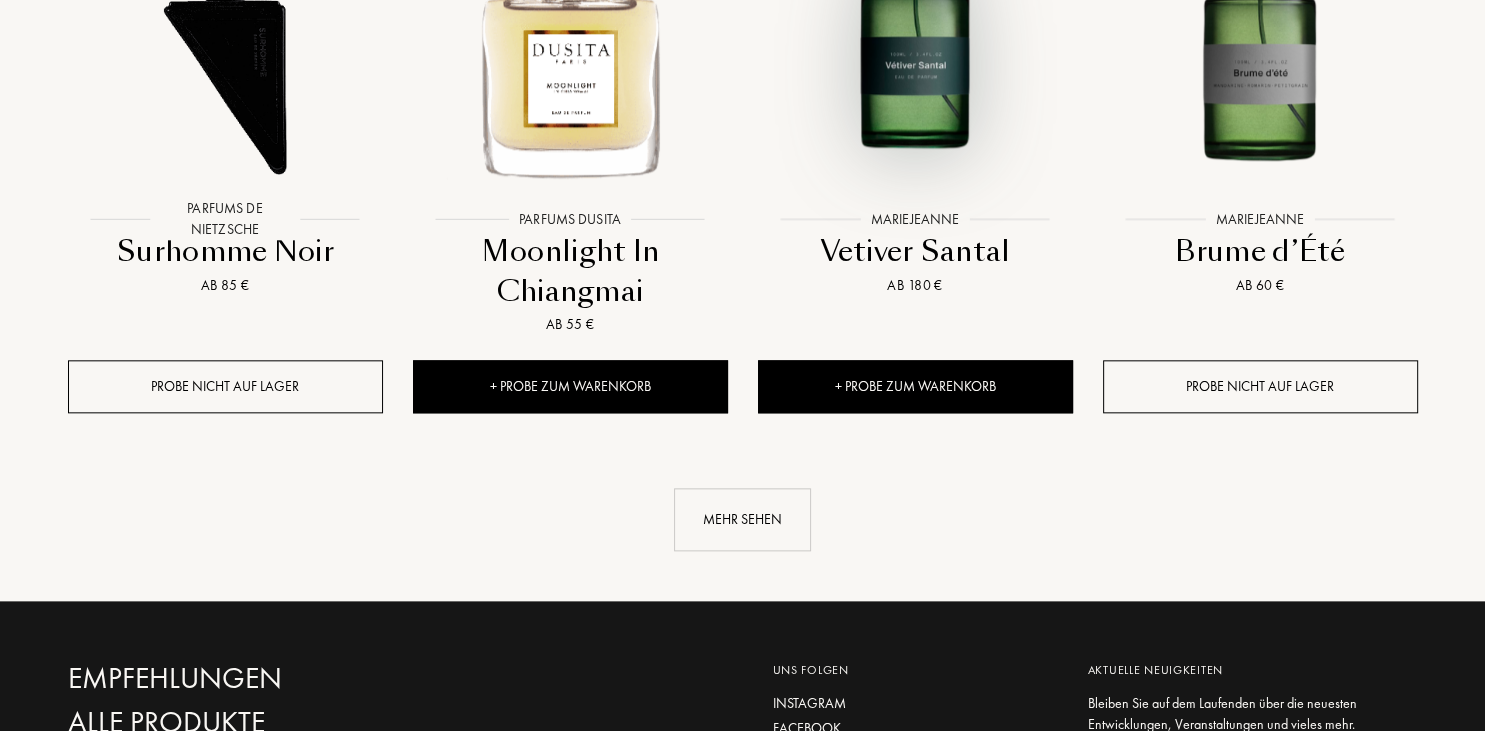 scroll, scrollTop: 16978, scrollLeft: 0, axis: vertical 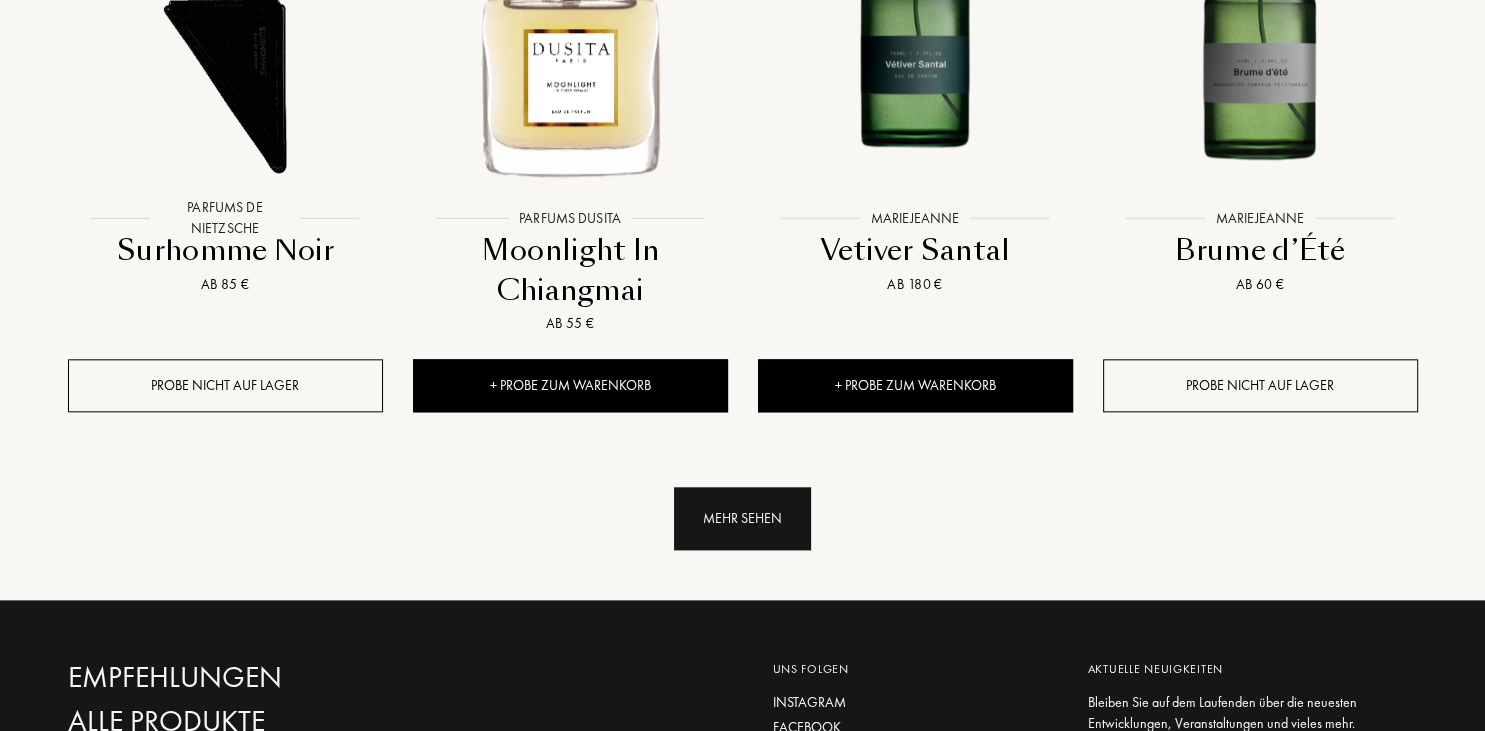 click on "Mehr sehen" at bounding box center (742, 518) 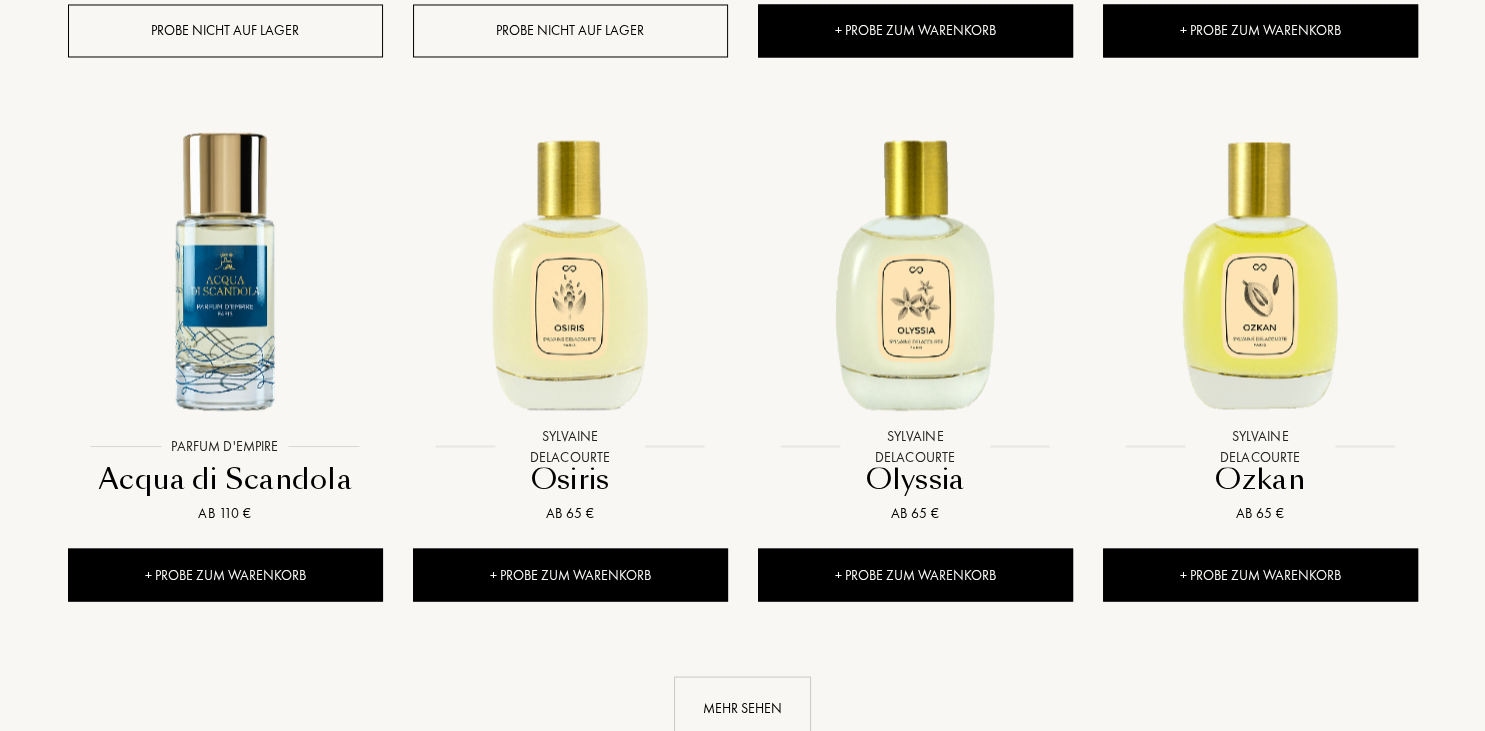 scroll, scrollTop: 18628, scrollLeft: 0, axis: vertical 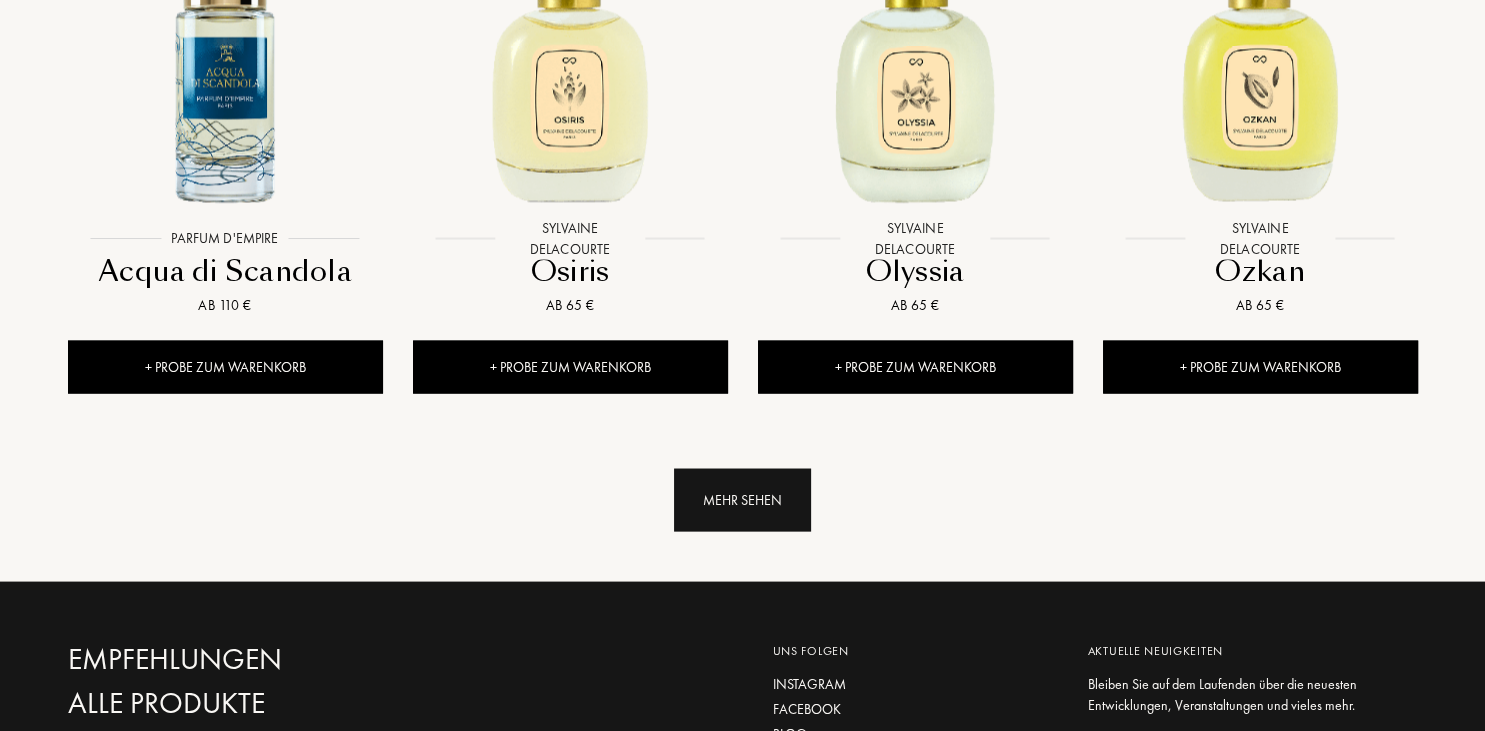 click on "Mehr sehen" at bounding box center [742, 499] 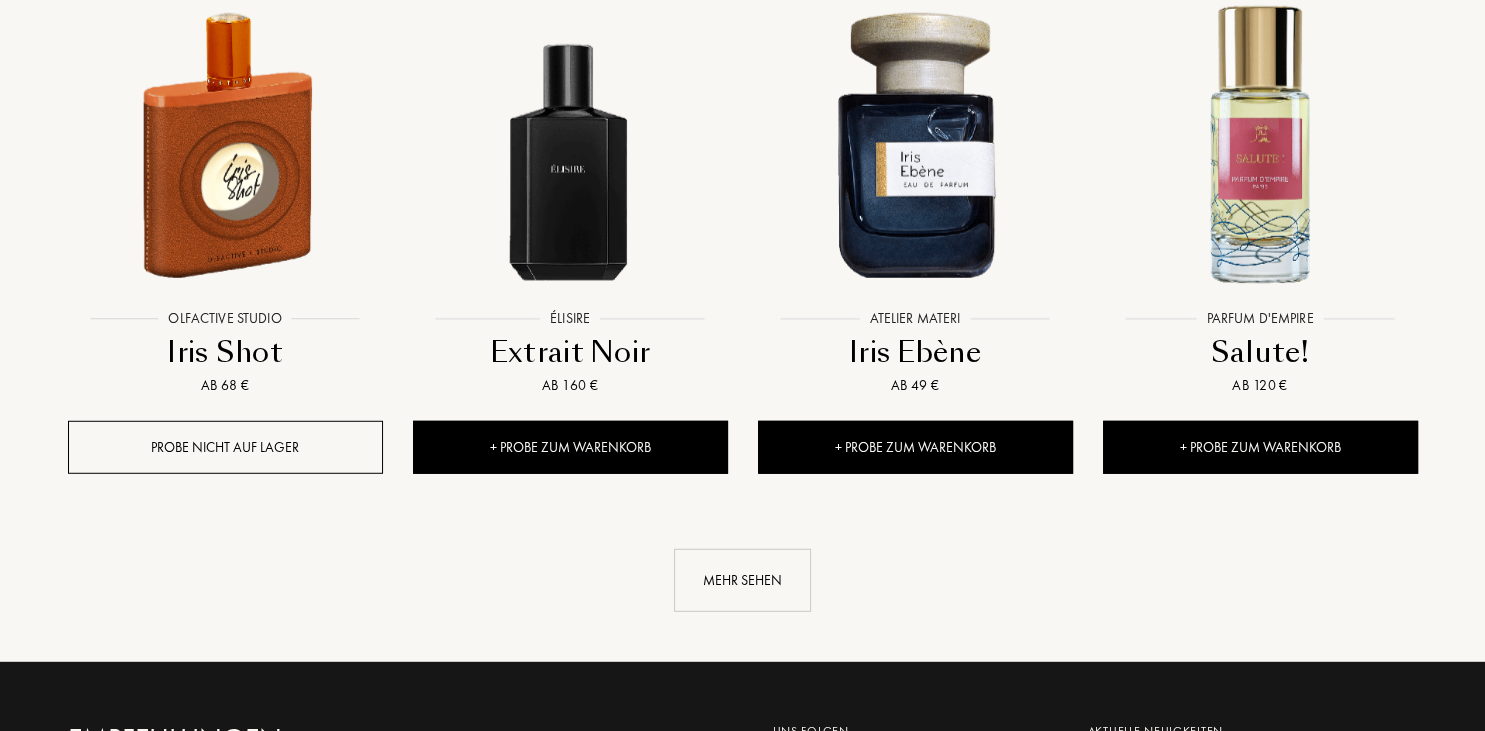 scroll, scrollTop: 20183, scrollLeft: 0, axis: vertical 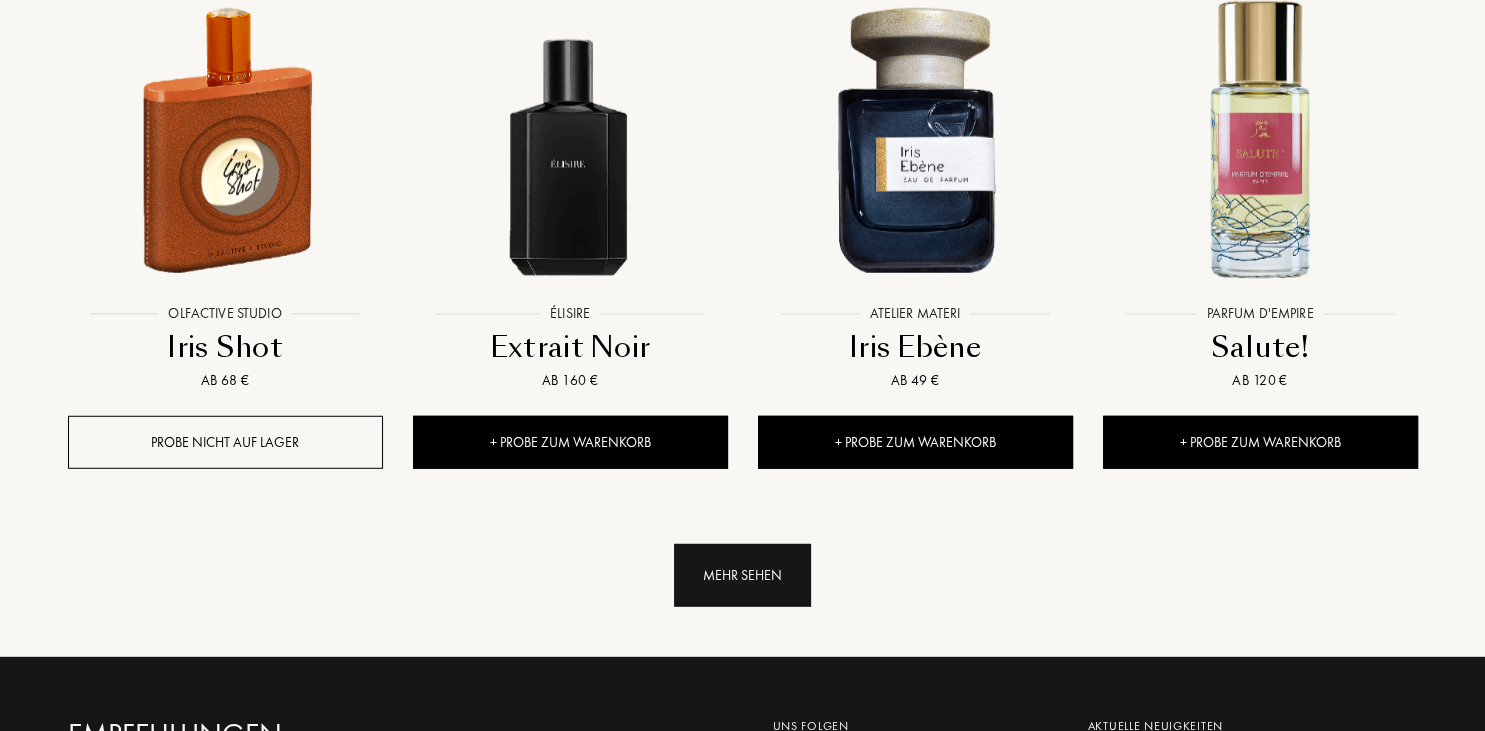 click on "Mehr sehen" at bounding box center (742, 574) 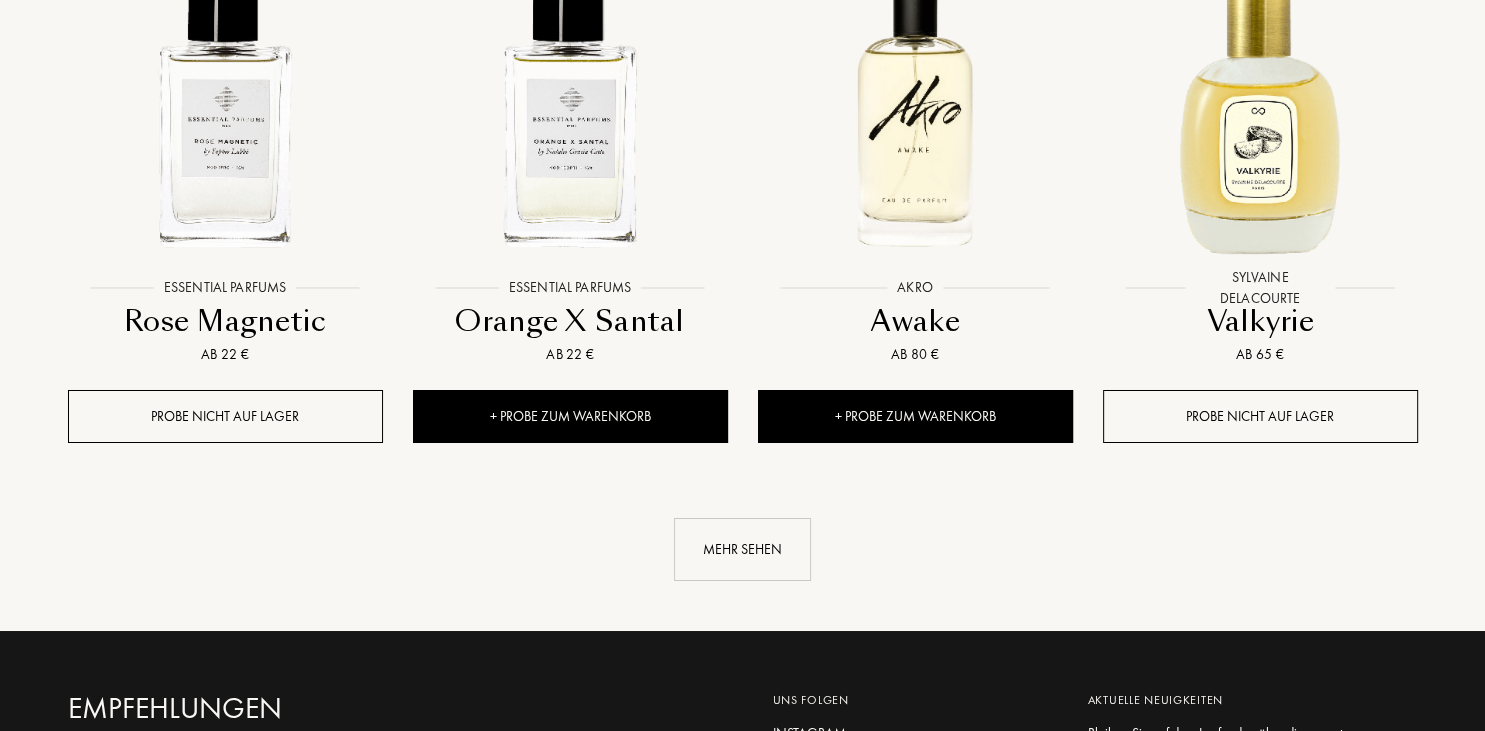 scroll, scrollTop: 21840, scrollLeft: 0, axis: vertical 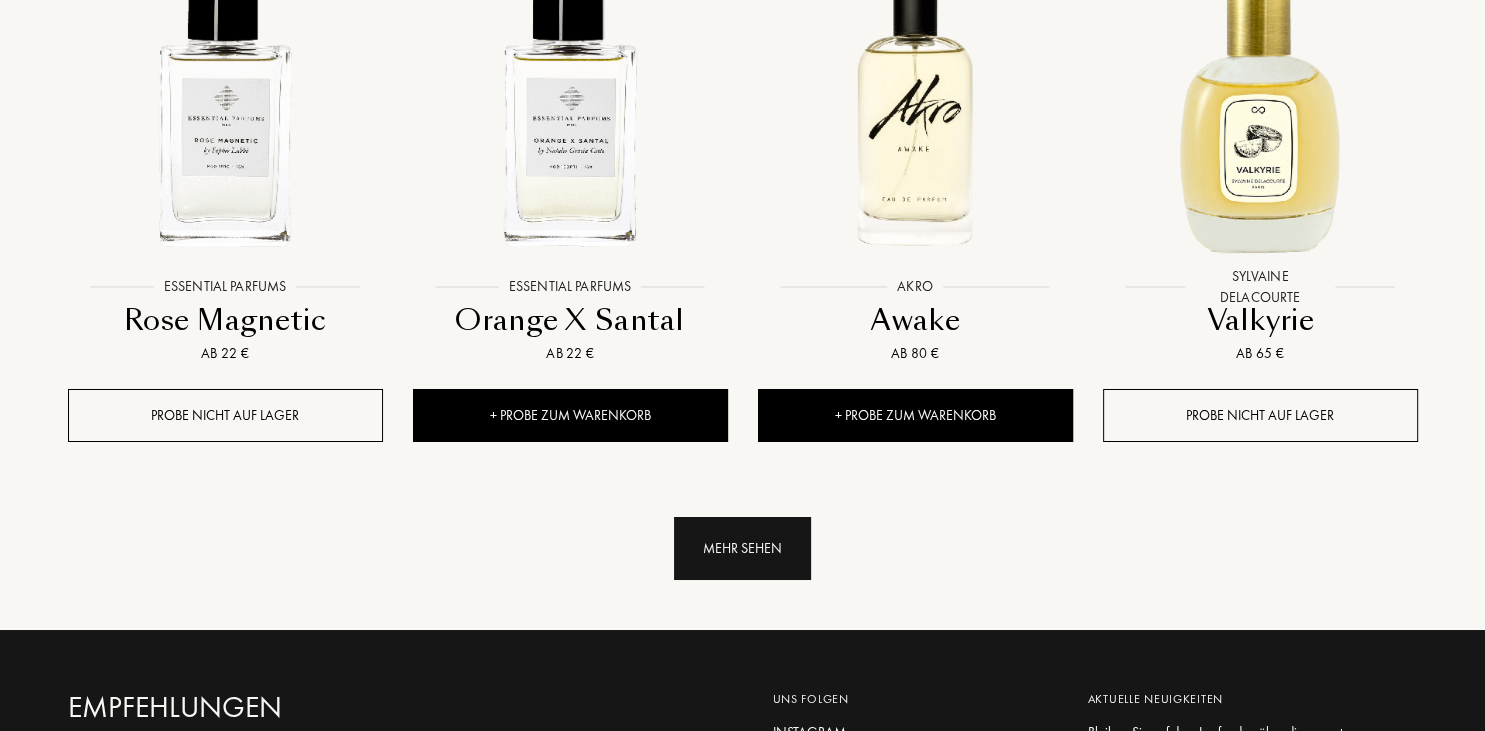 click on "Mehr sehen" at bounding box center (742, 548) 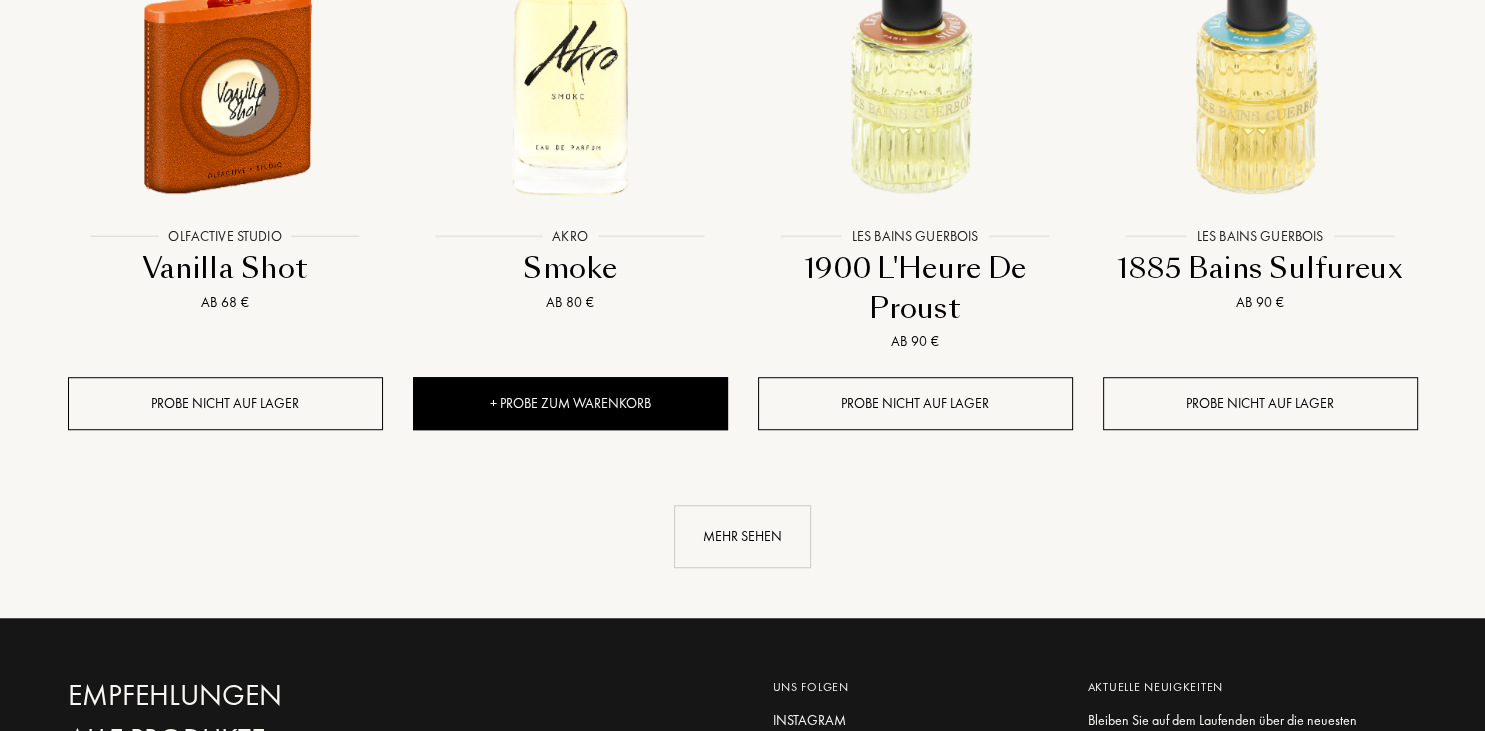 scroll, scrollTop: 23532, scrollLeft: 0, axis: vertical 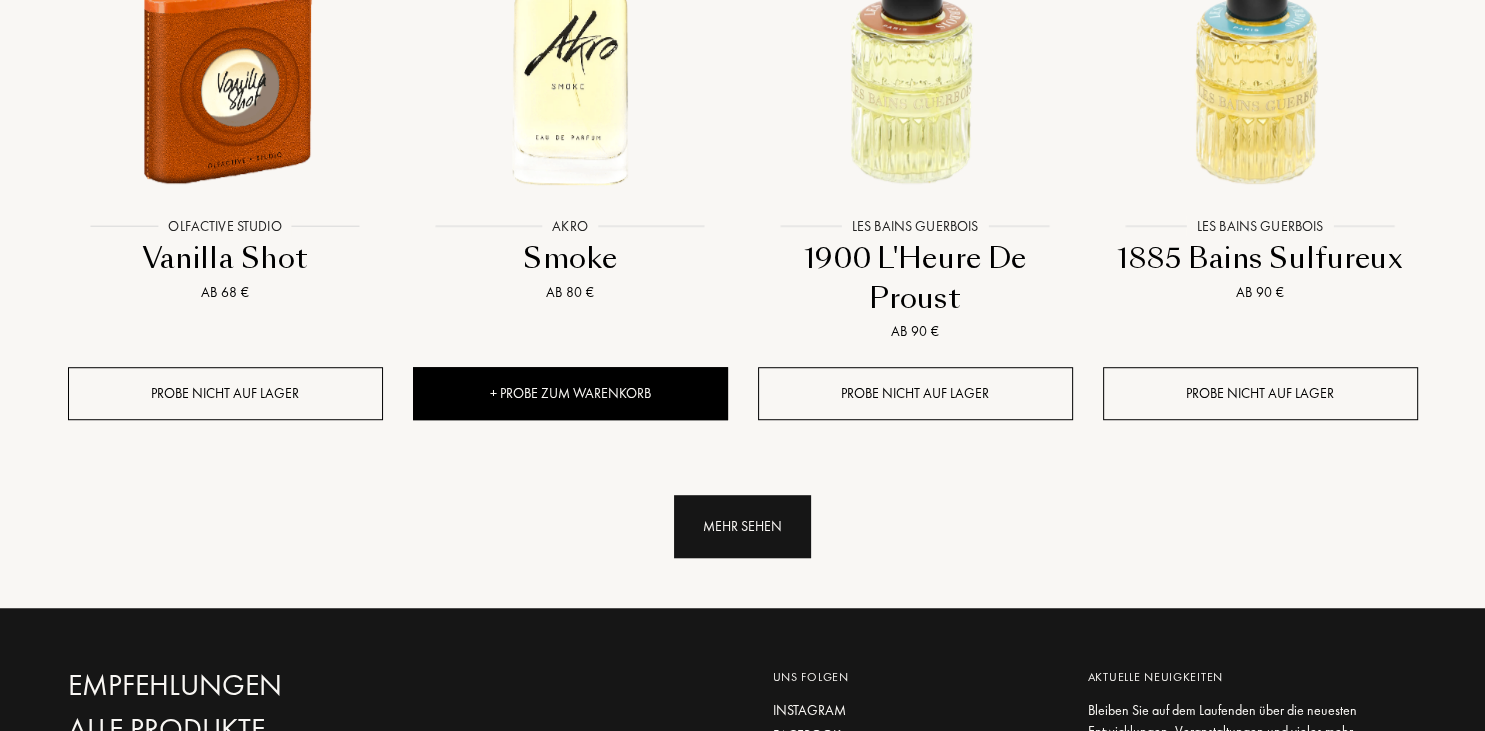 click on "Mehr sehen" at bounding box center (742, 526) 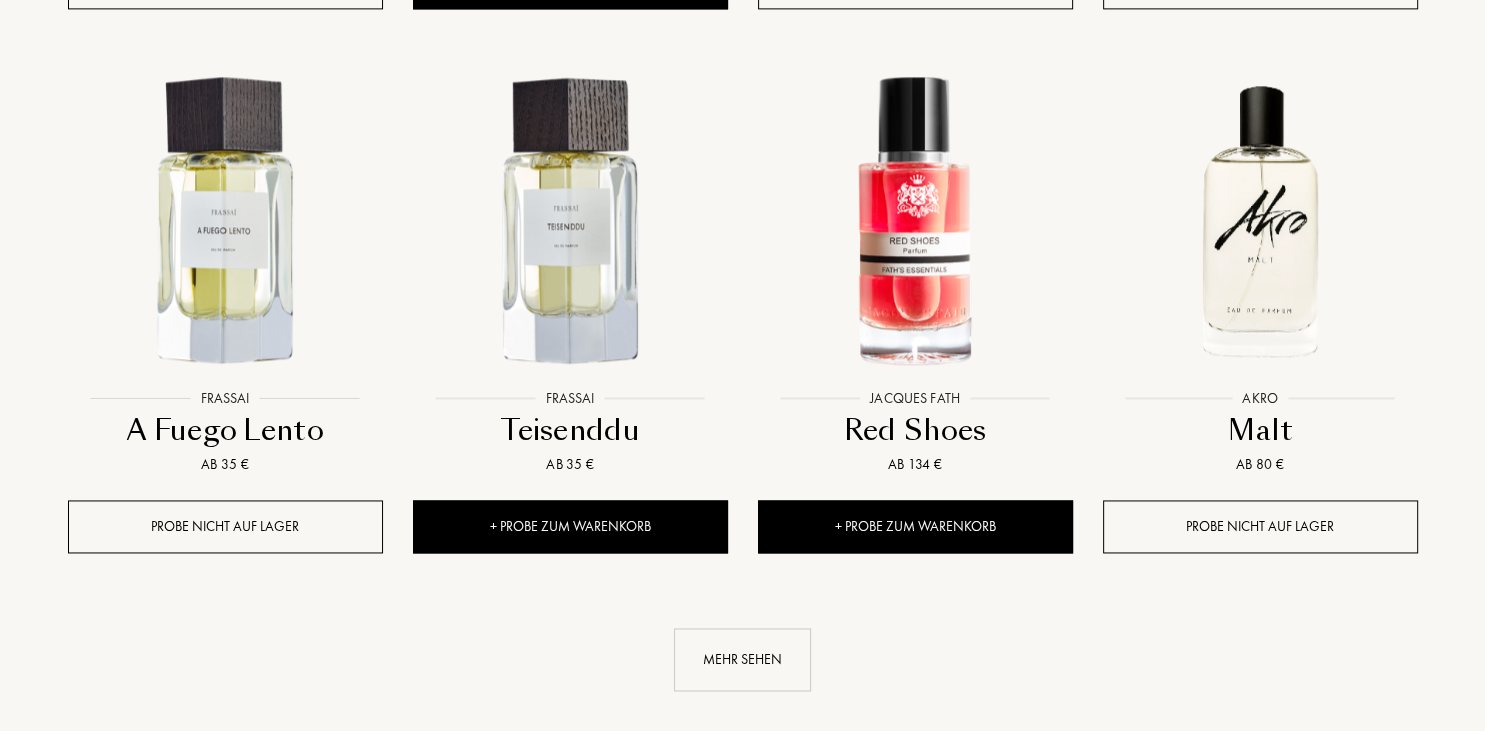 scroll, scrollTop: 25110, scrollLeft: 0, axis: vertical 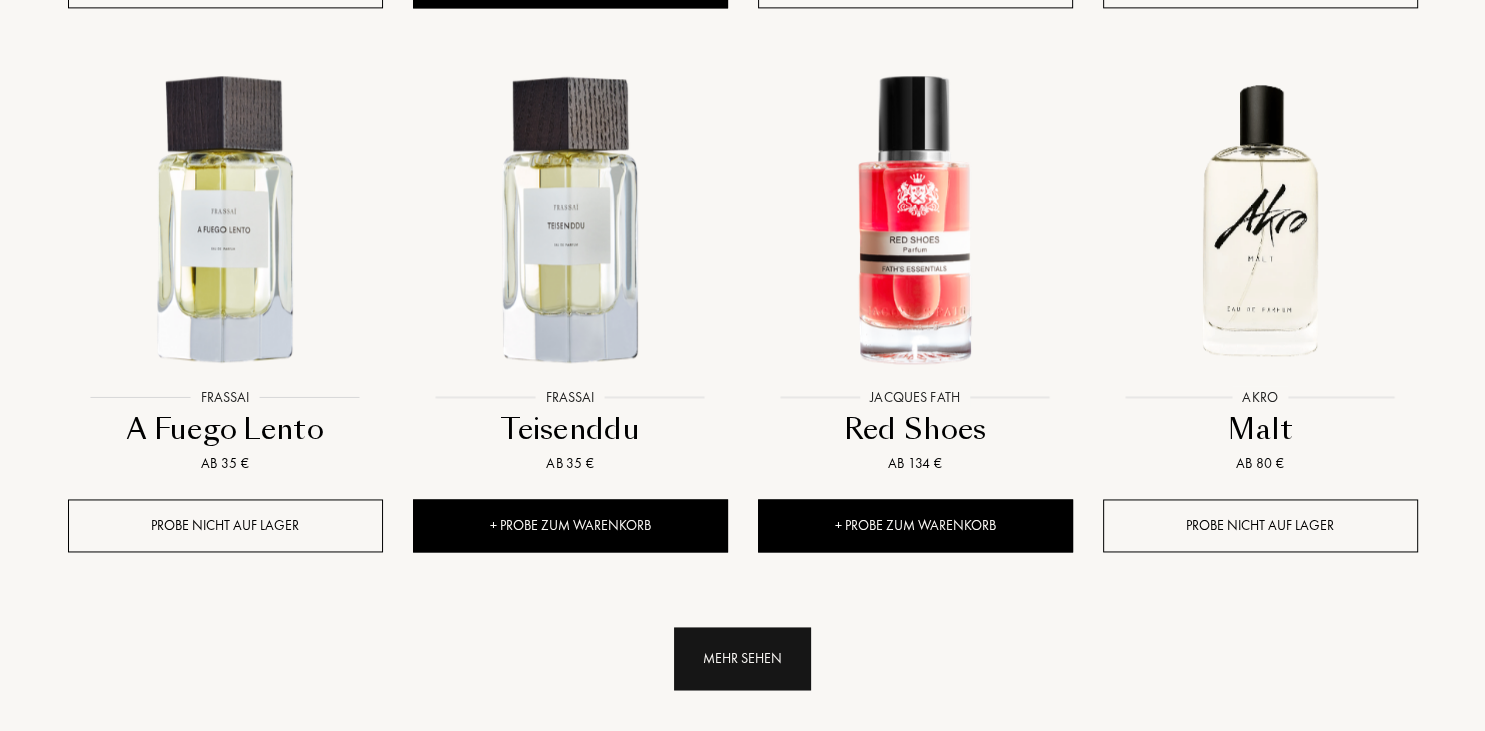 click on "Mehr sehen" at bounding box center [742, 658] 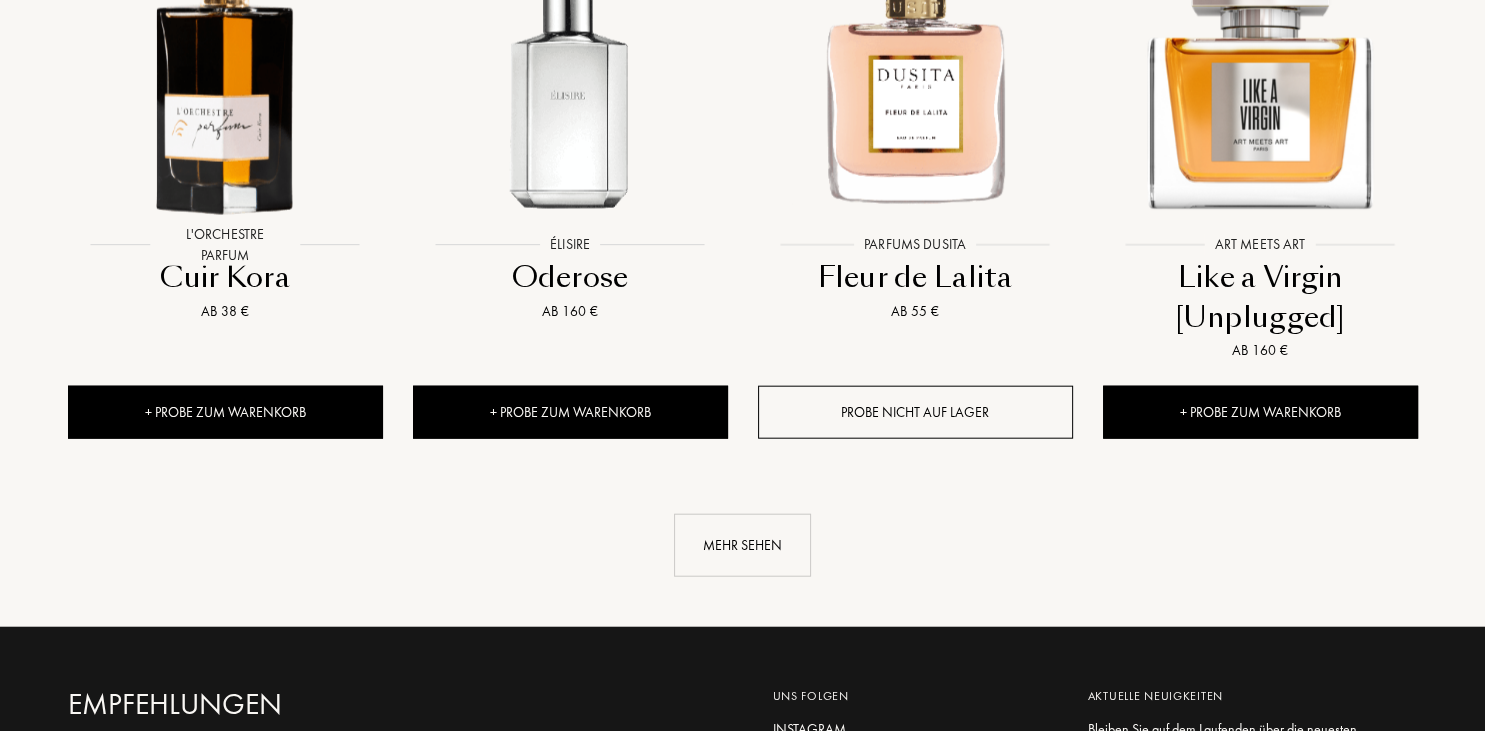 scroll, scrollTop: 26904, scrollLeft: 0, axis: vertical 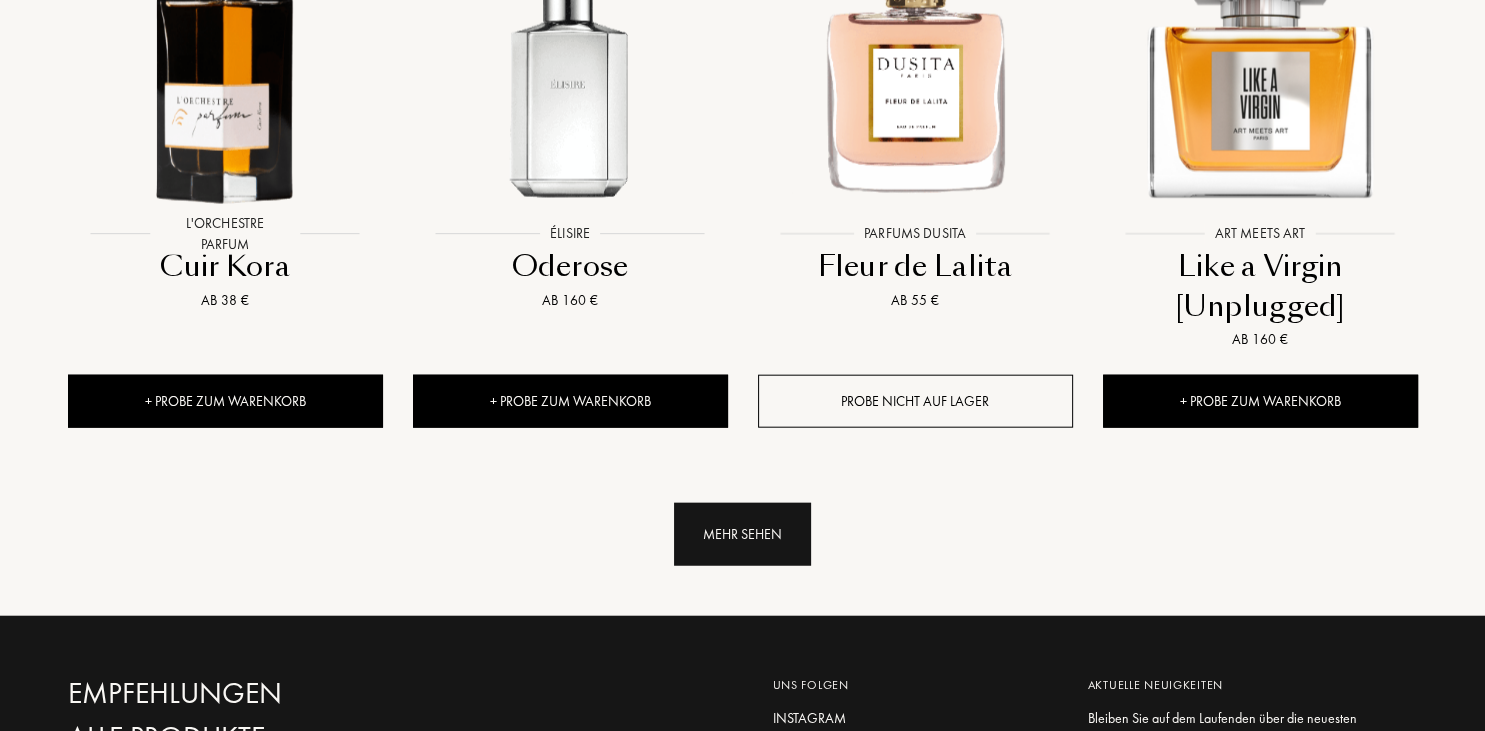 click on "Mehr sehen" at bounding box center (742, 534) 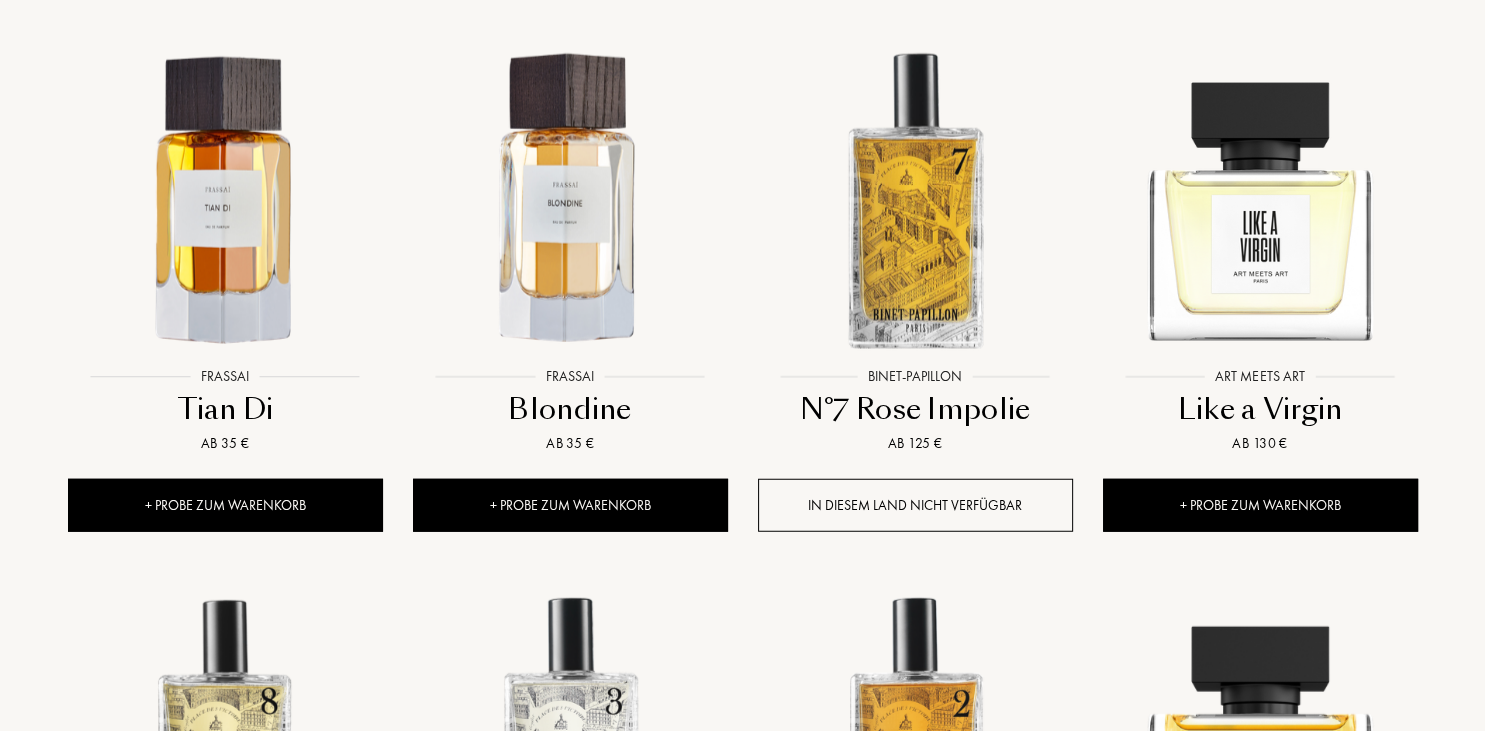 scroll, scrollTop: 27343, scrollLeft: 0, axis: vertical 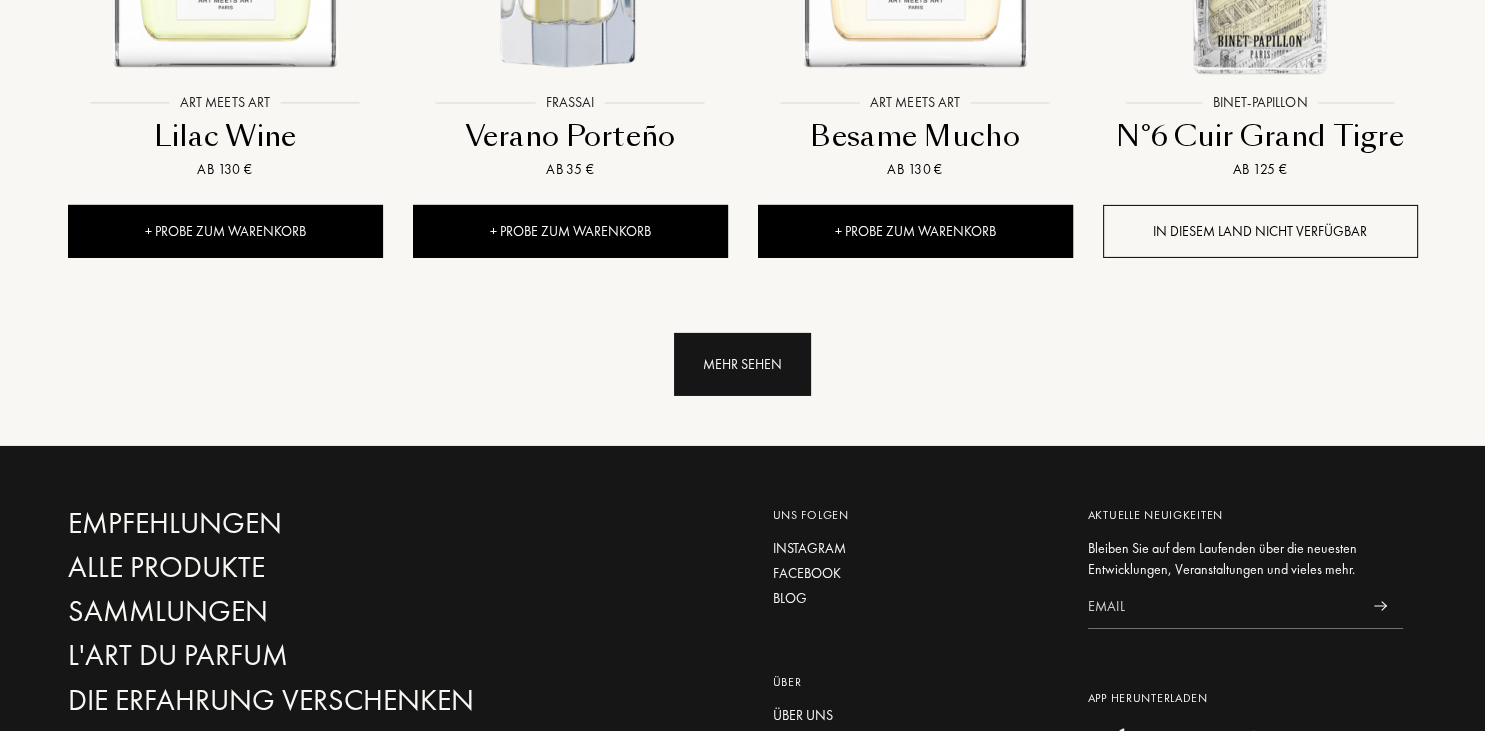 click on "Mehr sehen" at bounding box center [742, 364] 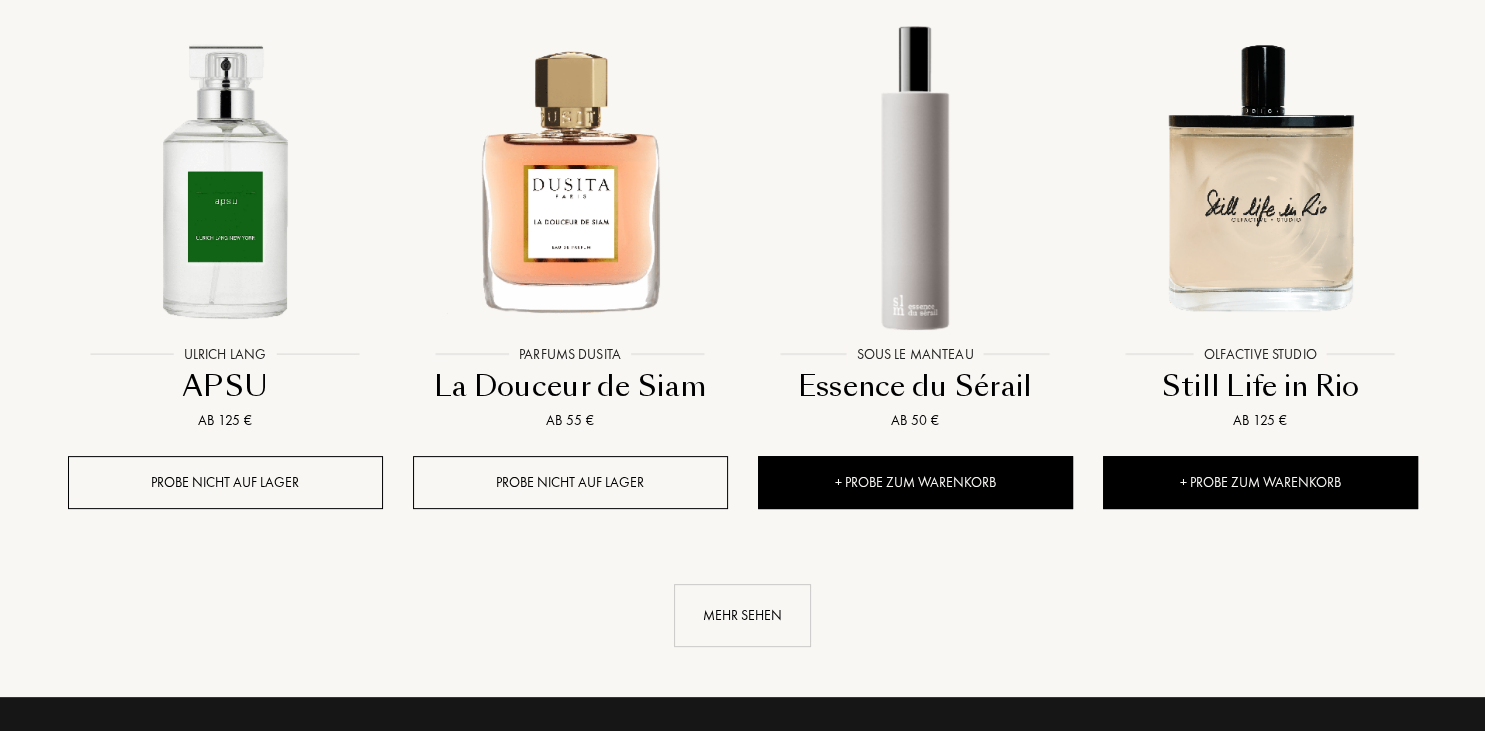 scroll, scrollTop: 30143, scrollLeft: 0, axis: vertical 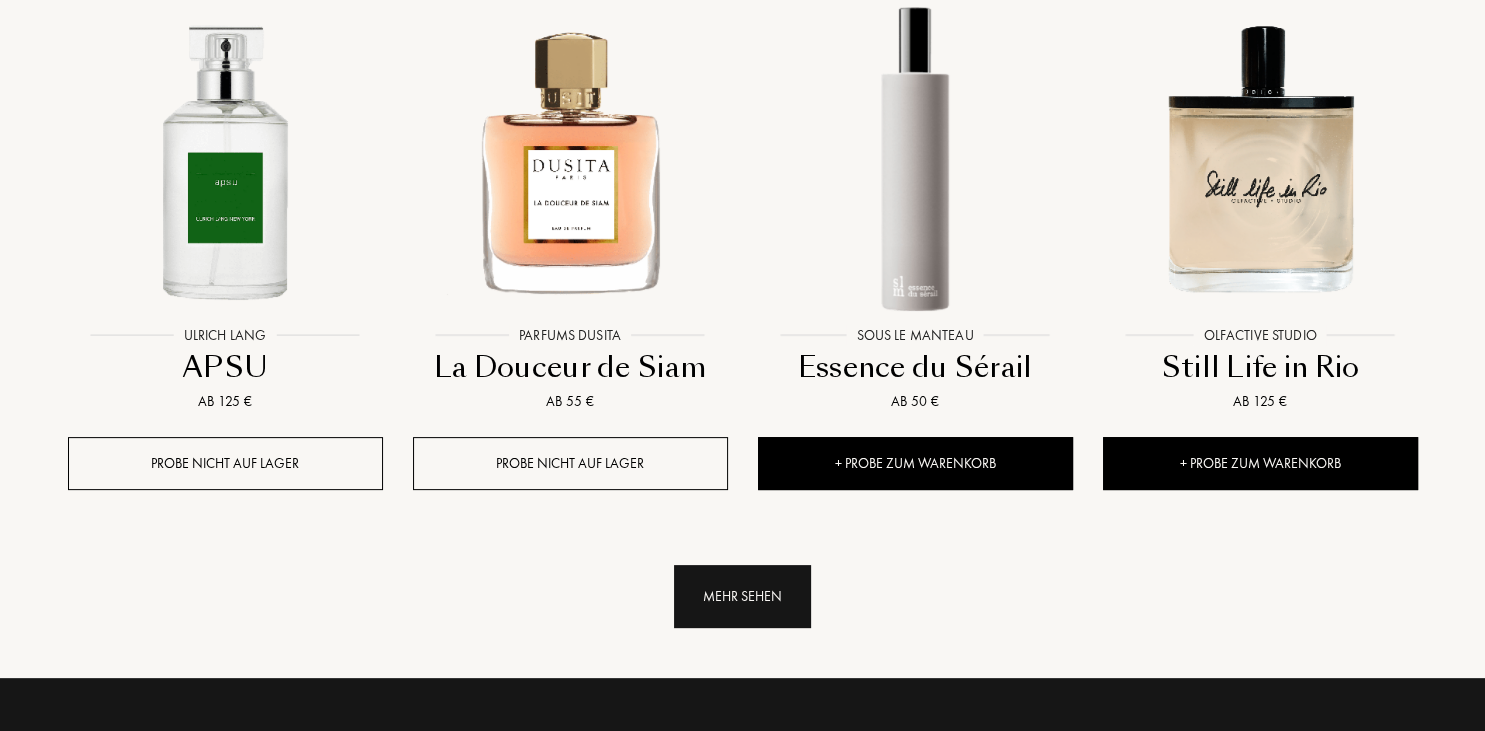 click on "Mehr sehen" at bounding box center [742, 596] 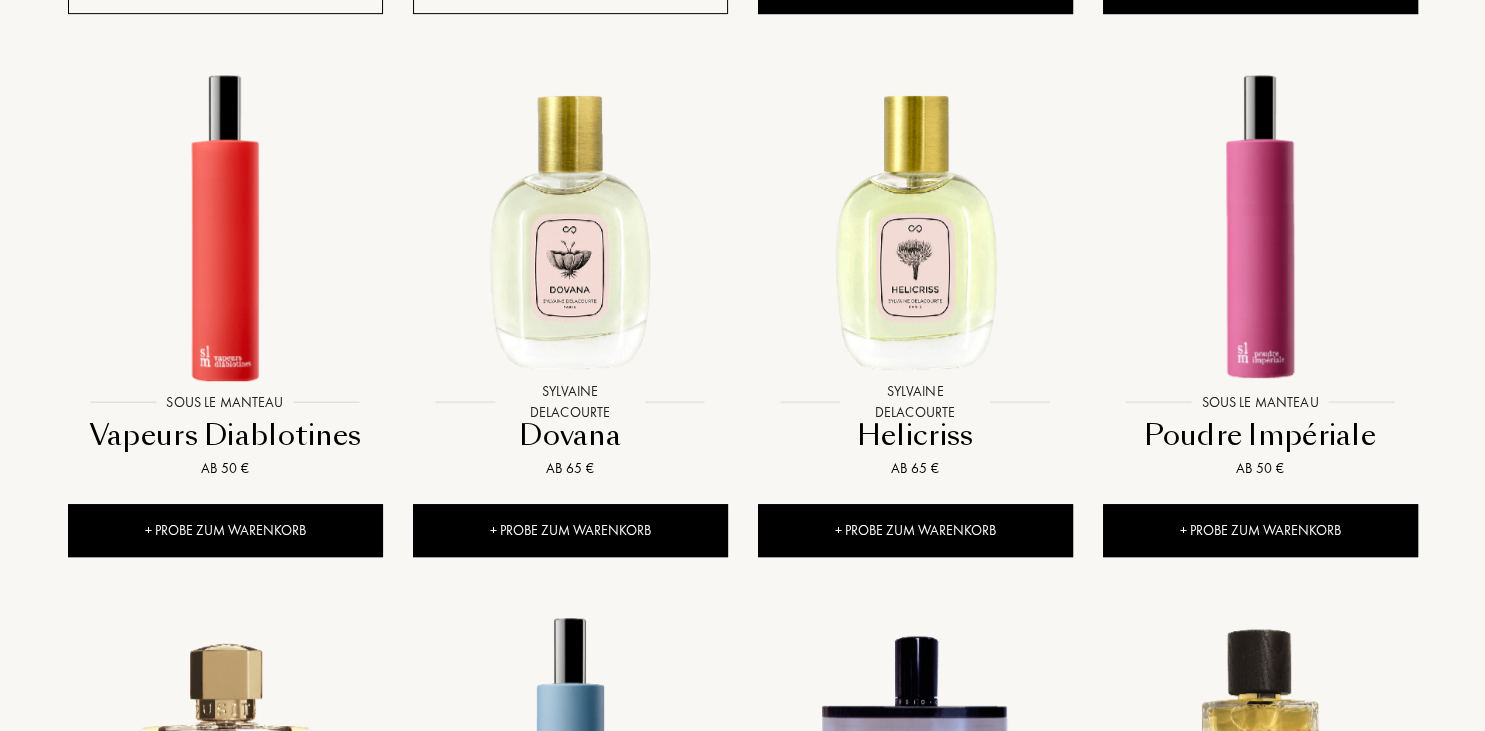 scroll, scrollTop: 30620, scrollLeft: 0, axis: vertical 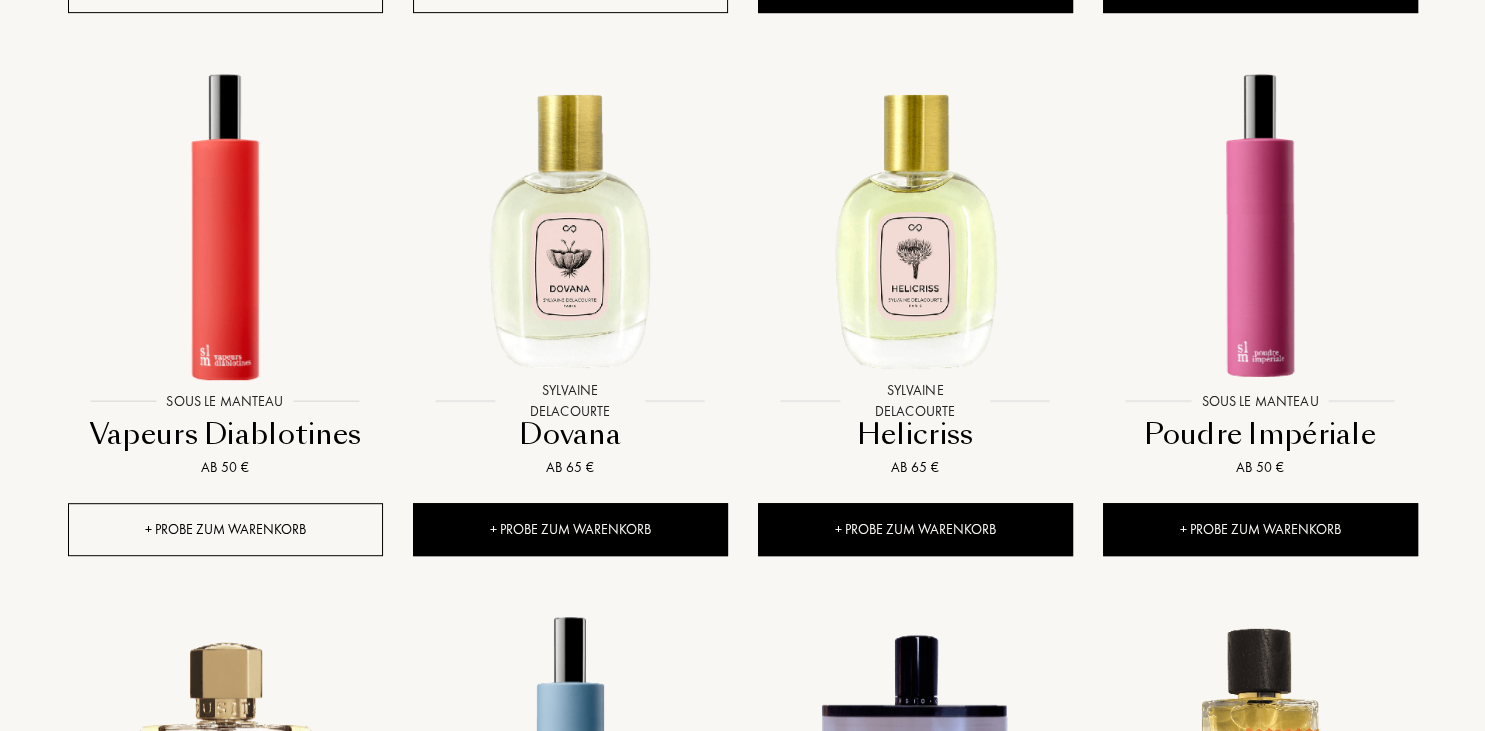 click on "+ Probe zum Warenkorb" at bounding box center [225, 529] 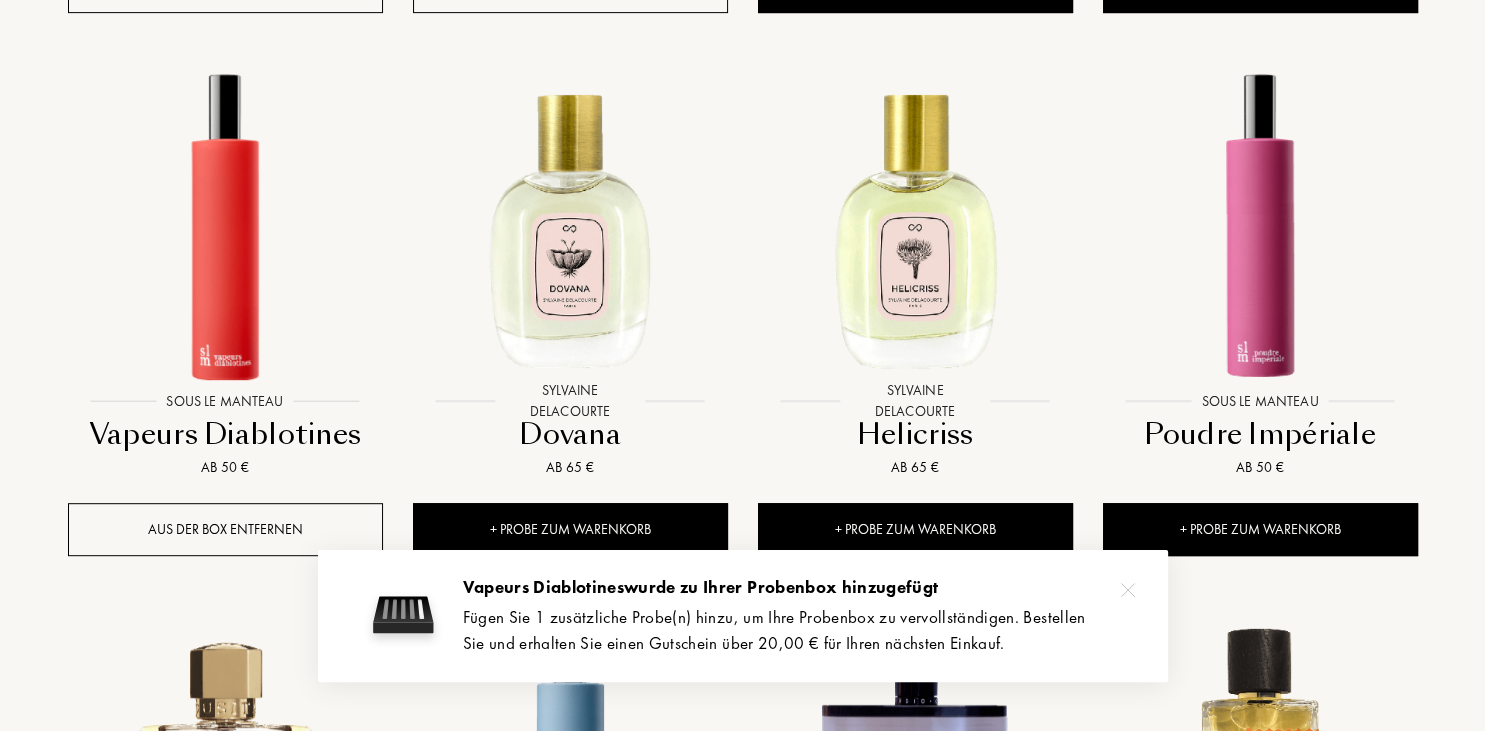 click on "Lieferland: Afghanistan Ägypten Albanien Algerien Amerikanische Jungferninseln Andorra Angola Anguilla Antarktis Antigua und Barbuda Äquatorialguinea Argentinien Armenien Aruba Aserbaidschan Äthiopien Australien Bahrain Bangladesch Barbados Belgien Belize Benin Bermuda Bhutan Bolivien Bonaire Bosnien und Herzegowina Botsuana Brasilien Britische Jungferninseln Brunei Bulgarien Burkina Faso Burundi Chile China Clipperton-Insel Costa Rica Curaçao Dänemark Demokratische Republik Kongo Deutschland Die Bahamas Dominikanische Republik Dominique Dschibuti Ecuador Elfenbeinküste Eritrea Estland Falklandinseln Fidschi Finnland Föderierte Staaten von Mikronesien Frankreich Französisch-Guinea Gabun Gambia Georgien Ghana Granatapfel Griechenland Grönland Großbritannien Guadeloupe Guatemala Guinea Guinea-Bissau Guyana Haiti Honduras Hongkong Indien Indonesien Insel Mauritius Insel Navassa Irak Iran Island Israel Italien Jamaika Japan Jemen Jordanien Kaimaninseln Kambodscha Kamerun Kanada Kap Verde Kasachstan Kuba" at bounding box center [742, -14087] 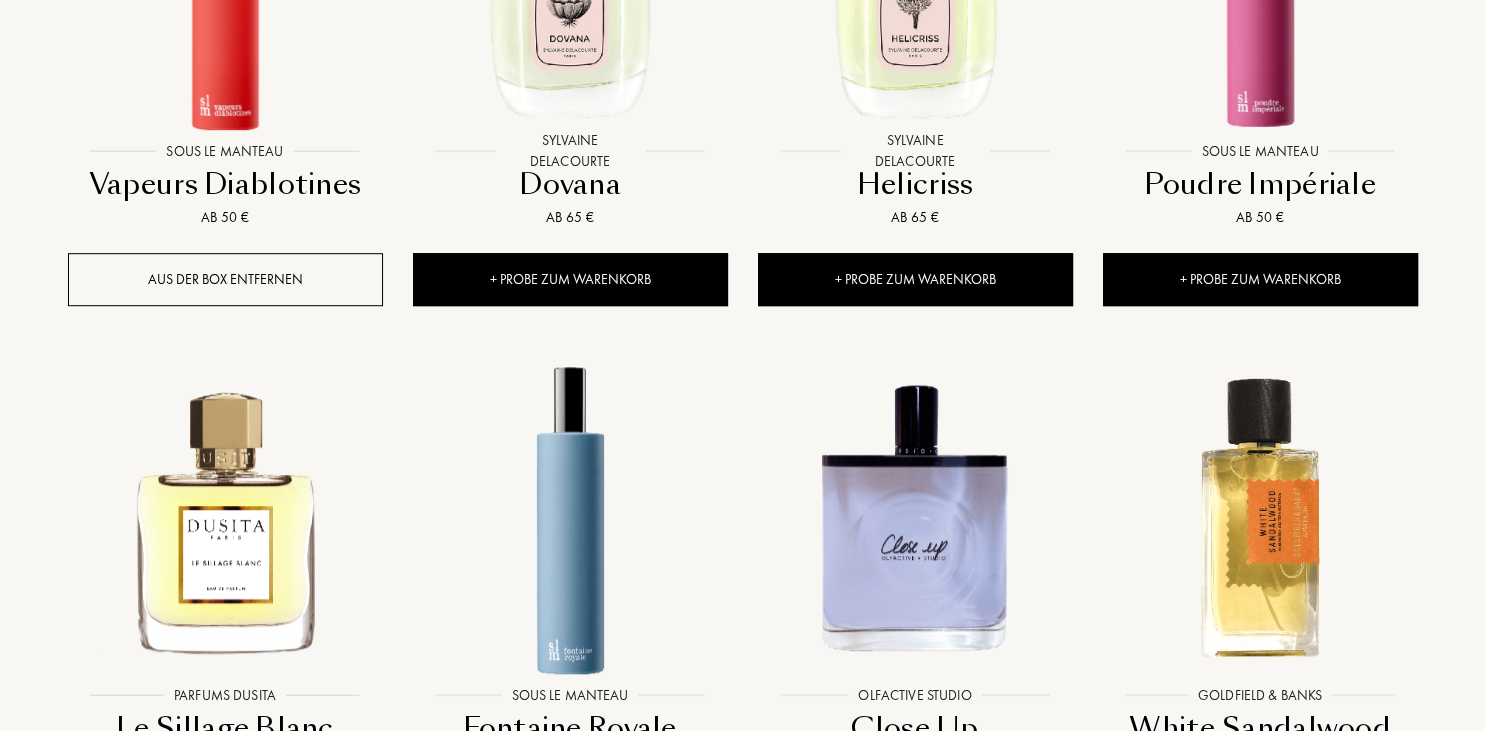 scroll, scrollTop: 30872, scrollLeft: 0, axis: vertical 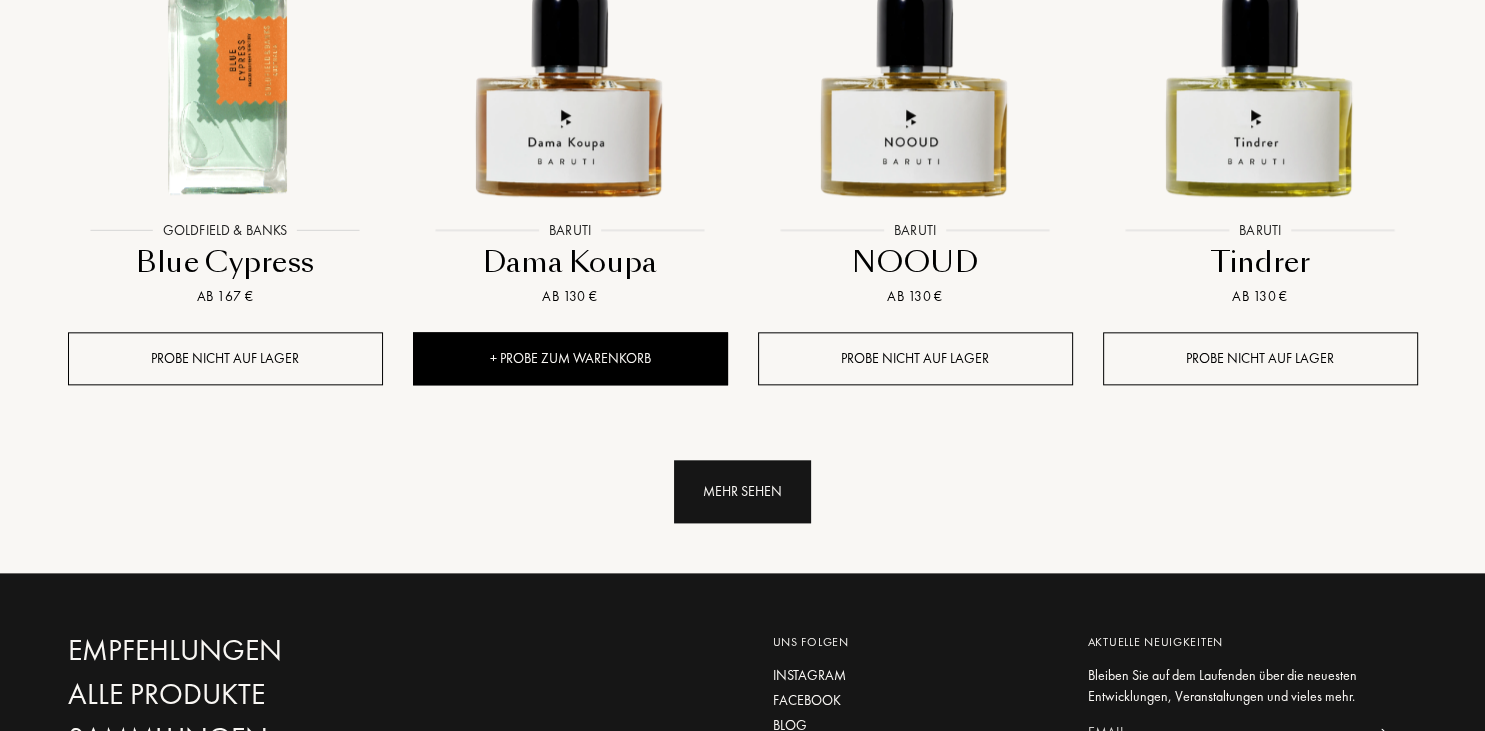 click on "Mehr sehen" at bounding box center [742, 491] 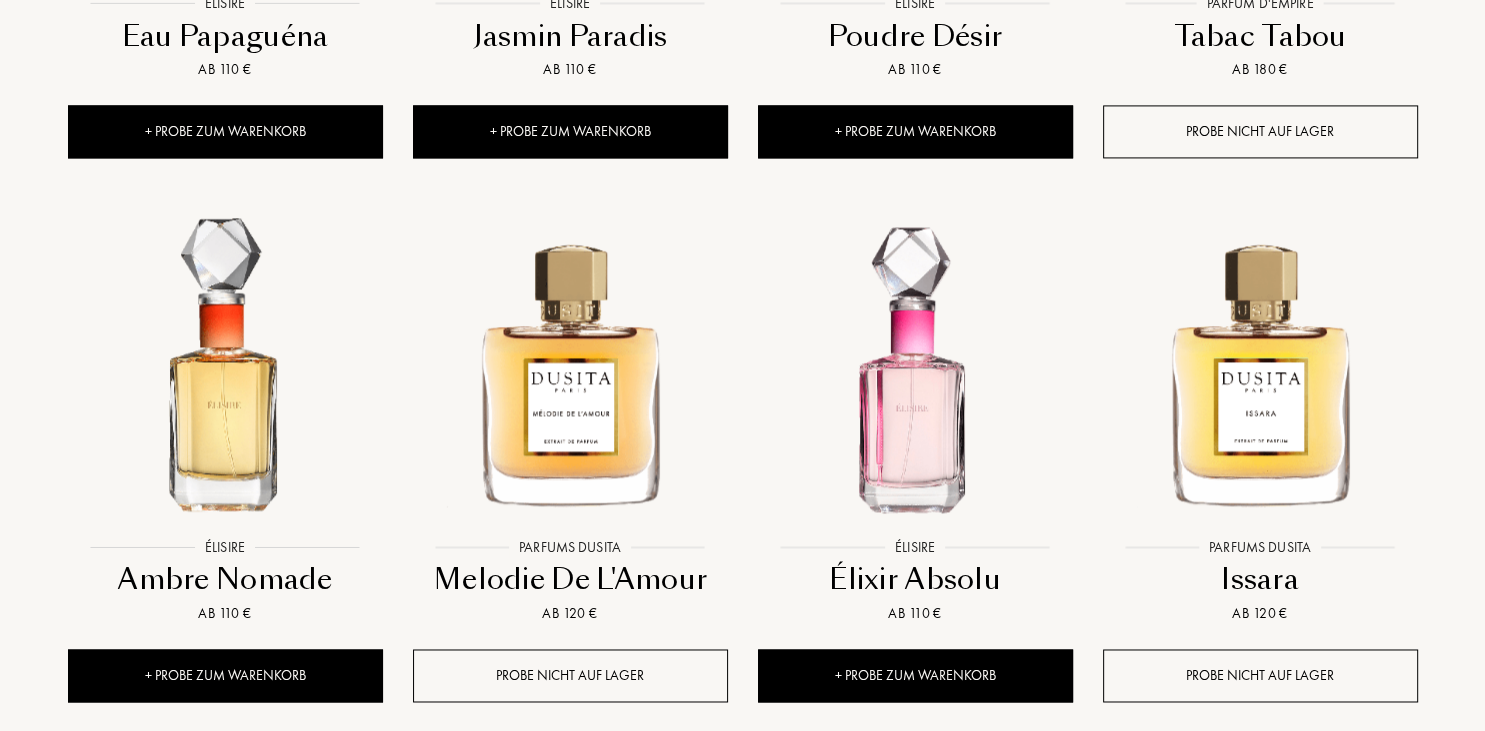 scroll, scrollTop: 32648, scrollLeft: 0, axis: vertical 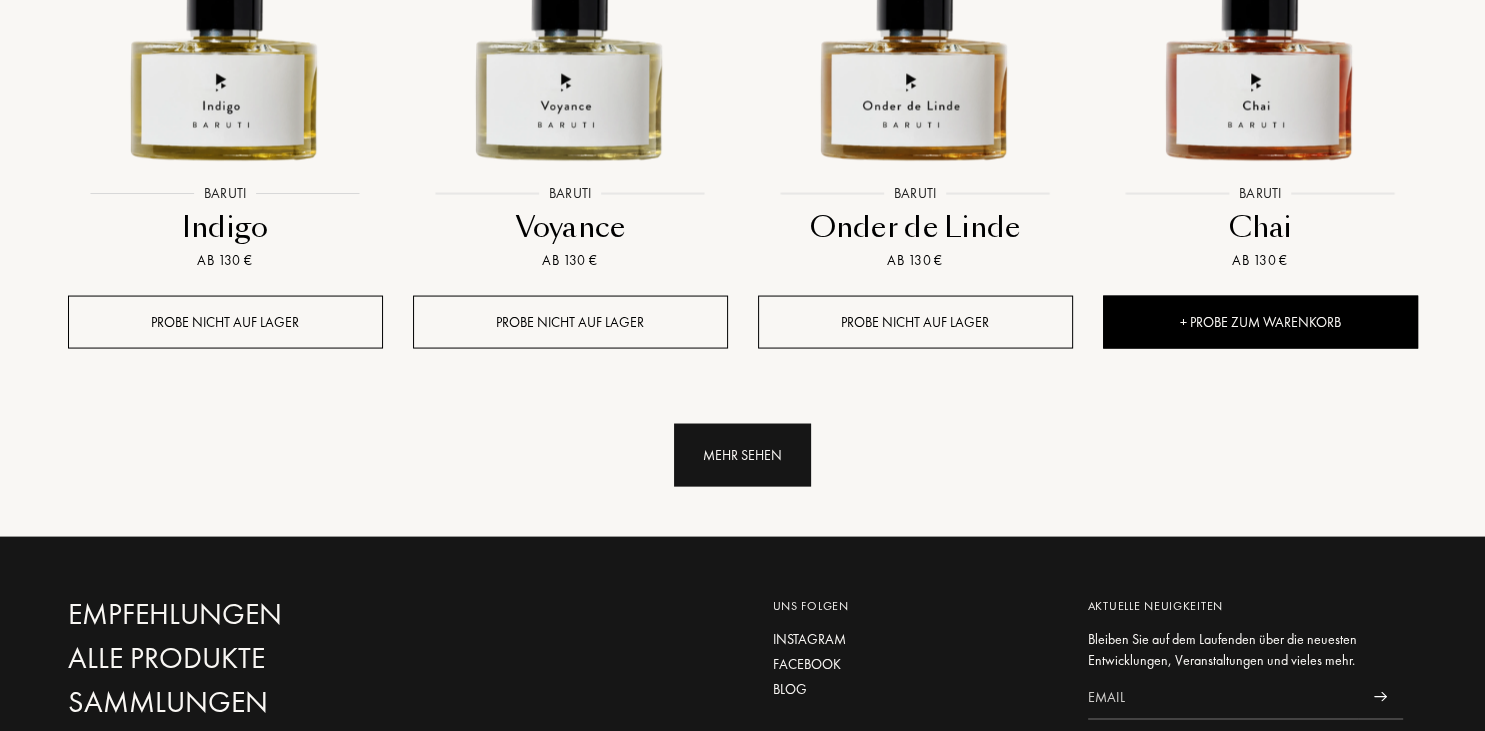 click on "Mehr sehen" at bounding box center [742, 455] 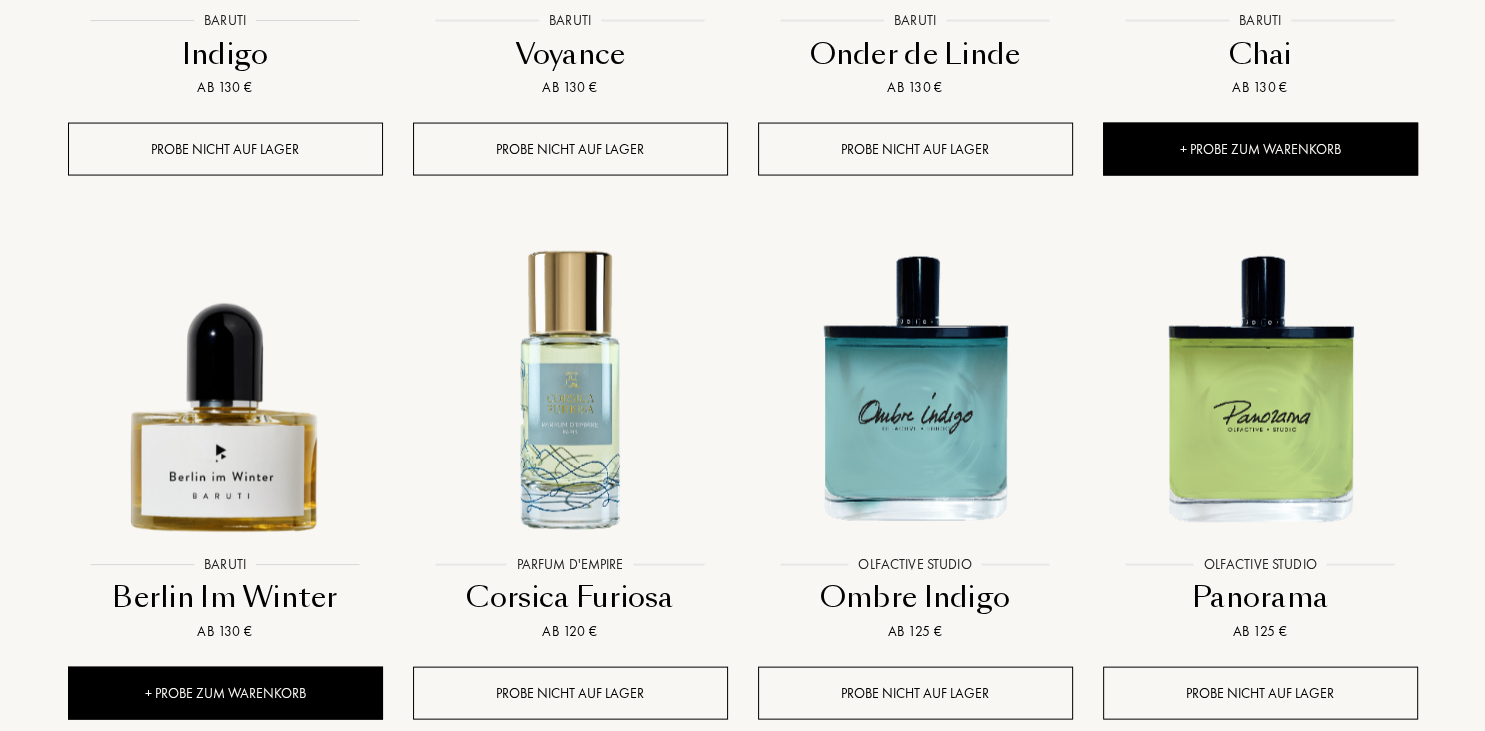 scroll, scrollTop: 33719, scrollLeft: 0, axis: vertical 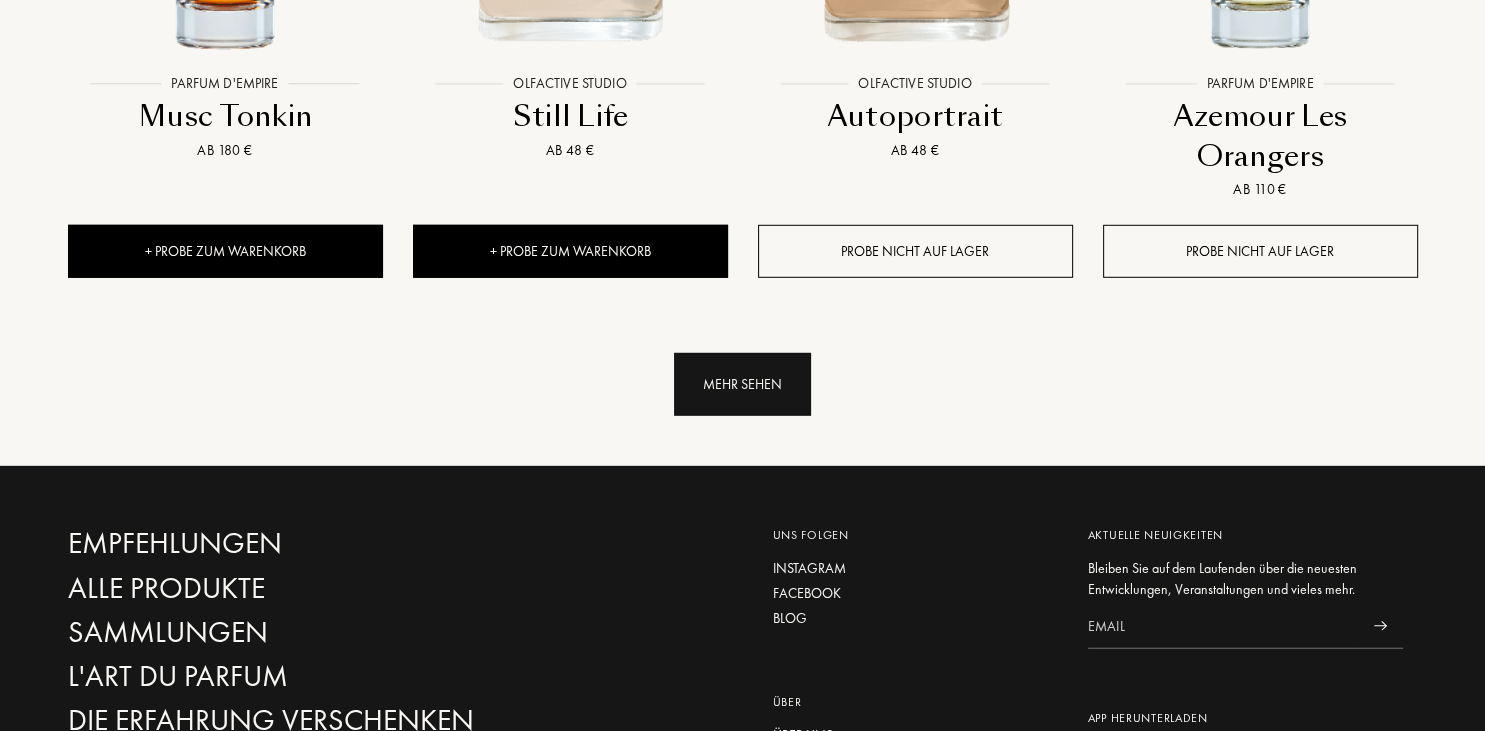 click on "Mehr sehen" at bounding box center [742, 384] 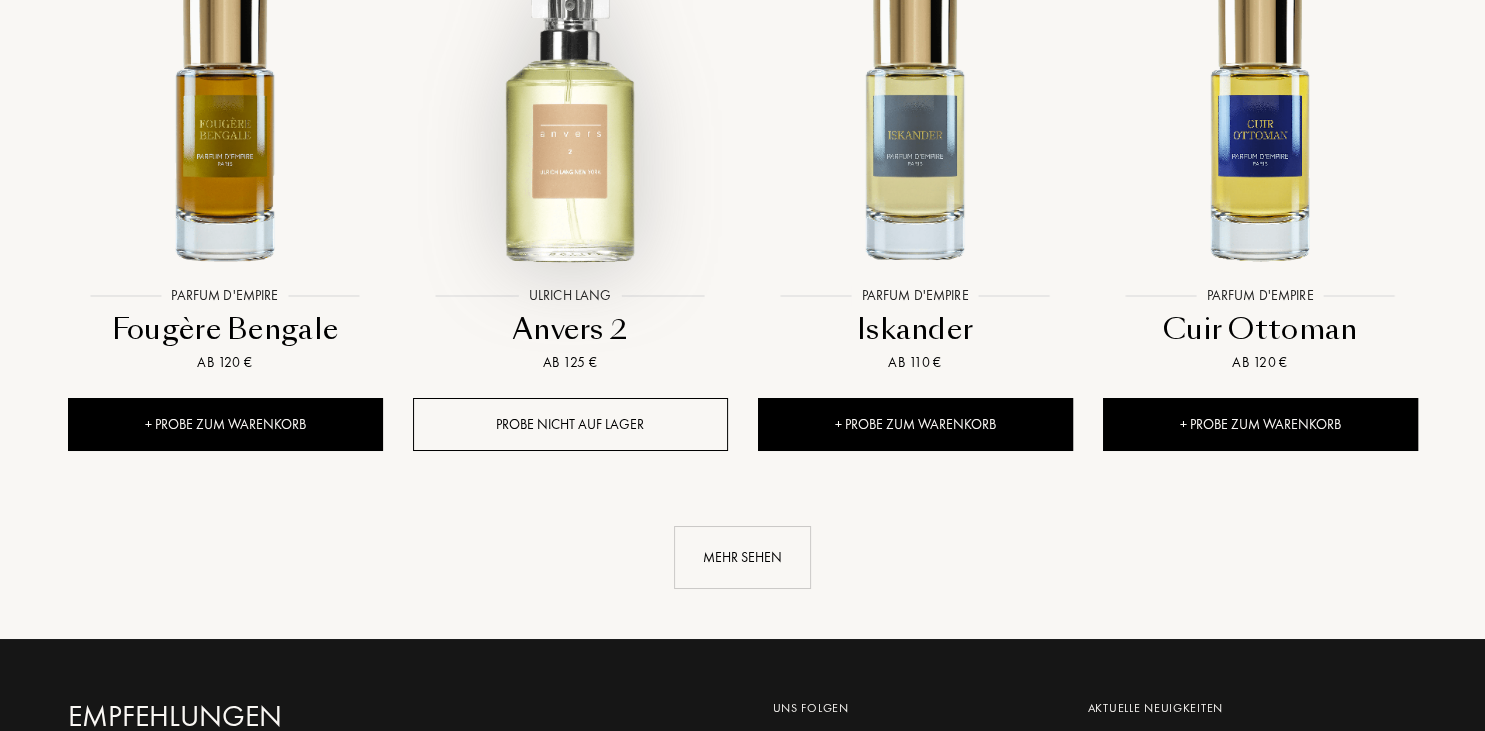 scroll, scrollTop: 36748, scrollLeft: 0, axis: vertical 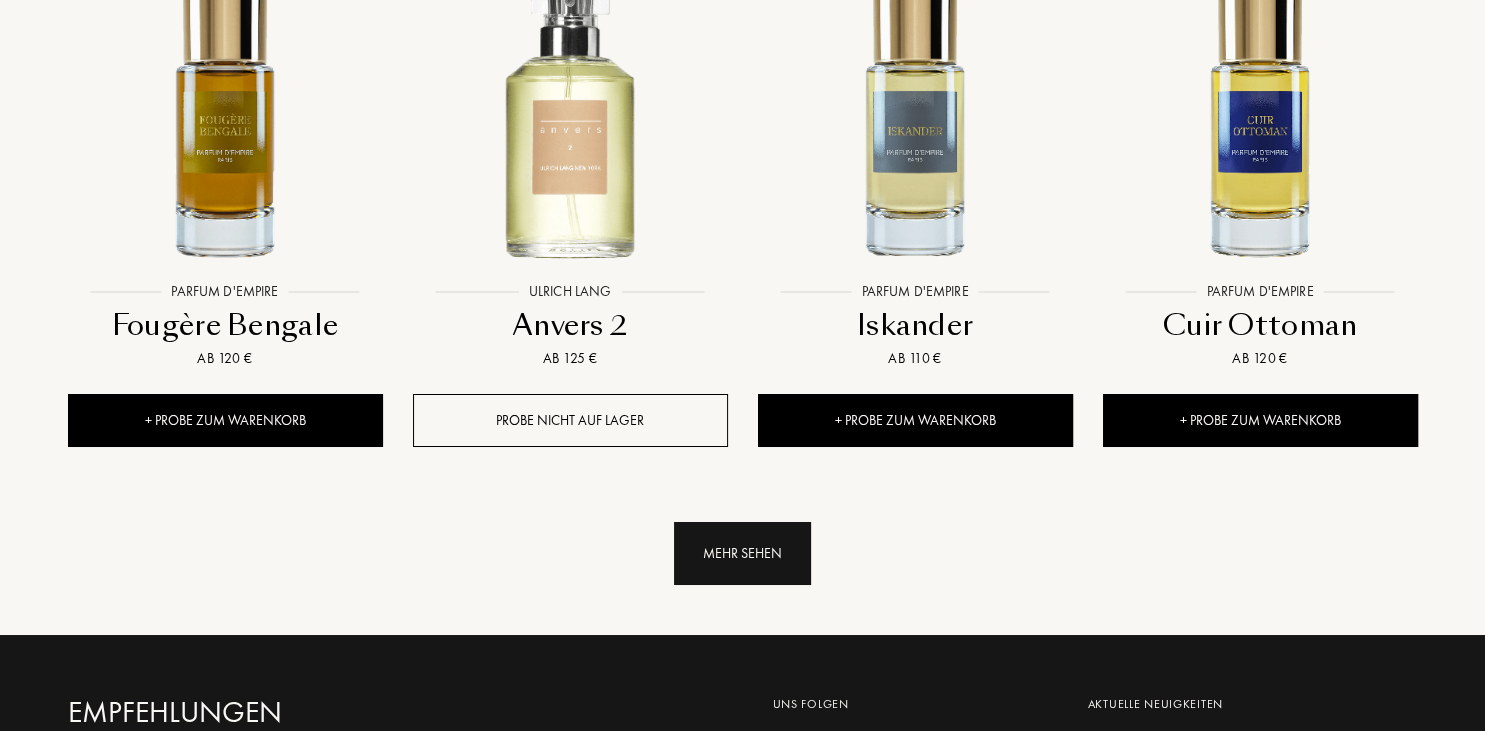 click on "Mehr sehen" at bounding box center (742, 553) 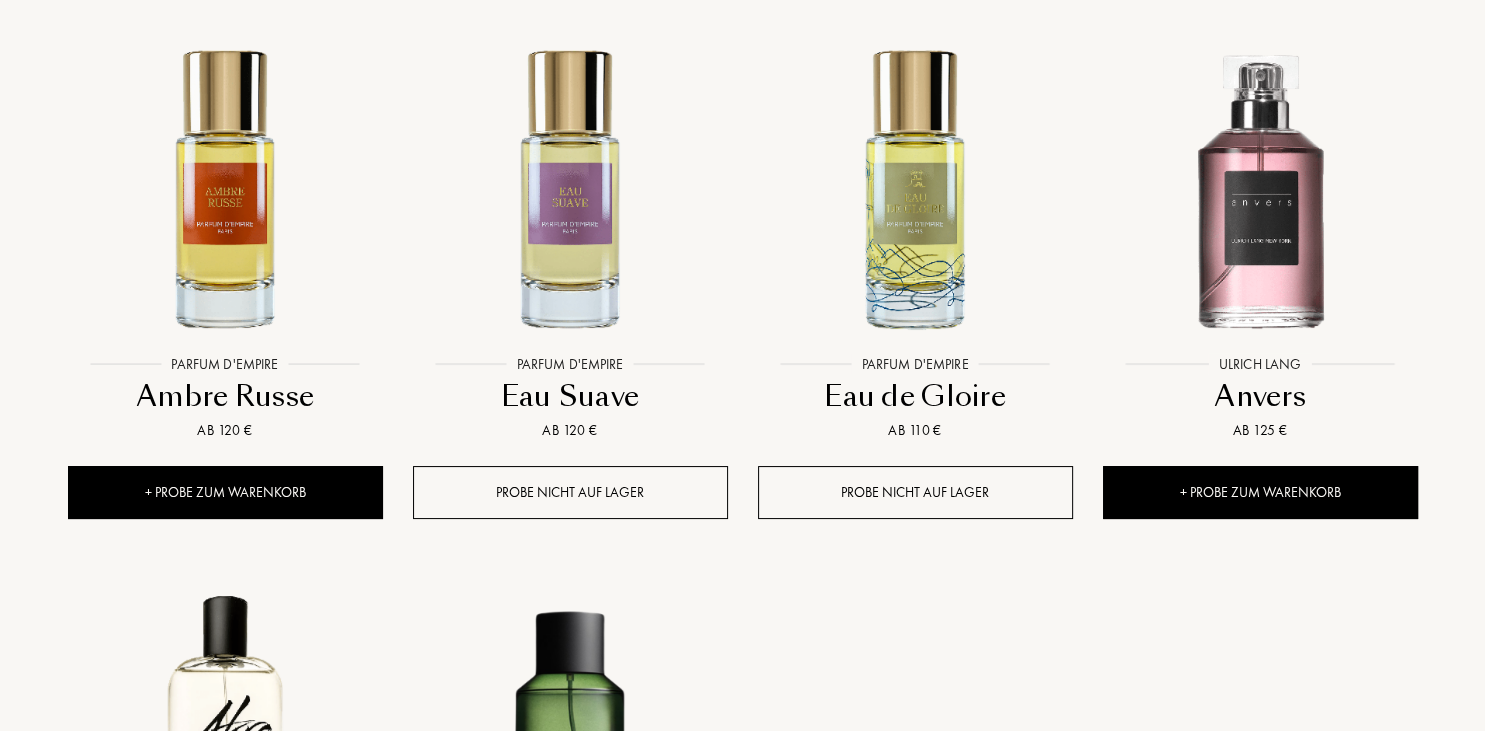 scroll, scrollTop: 37222, scrollLeft: 0, axis: vertical 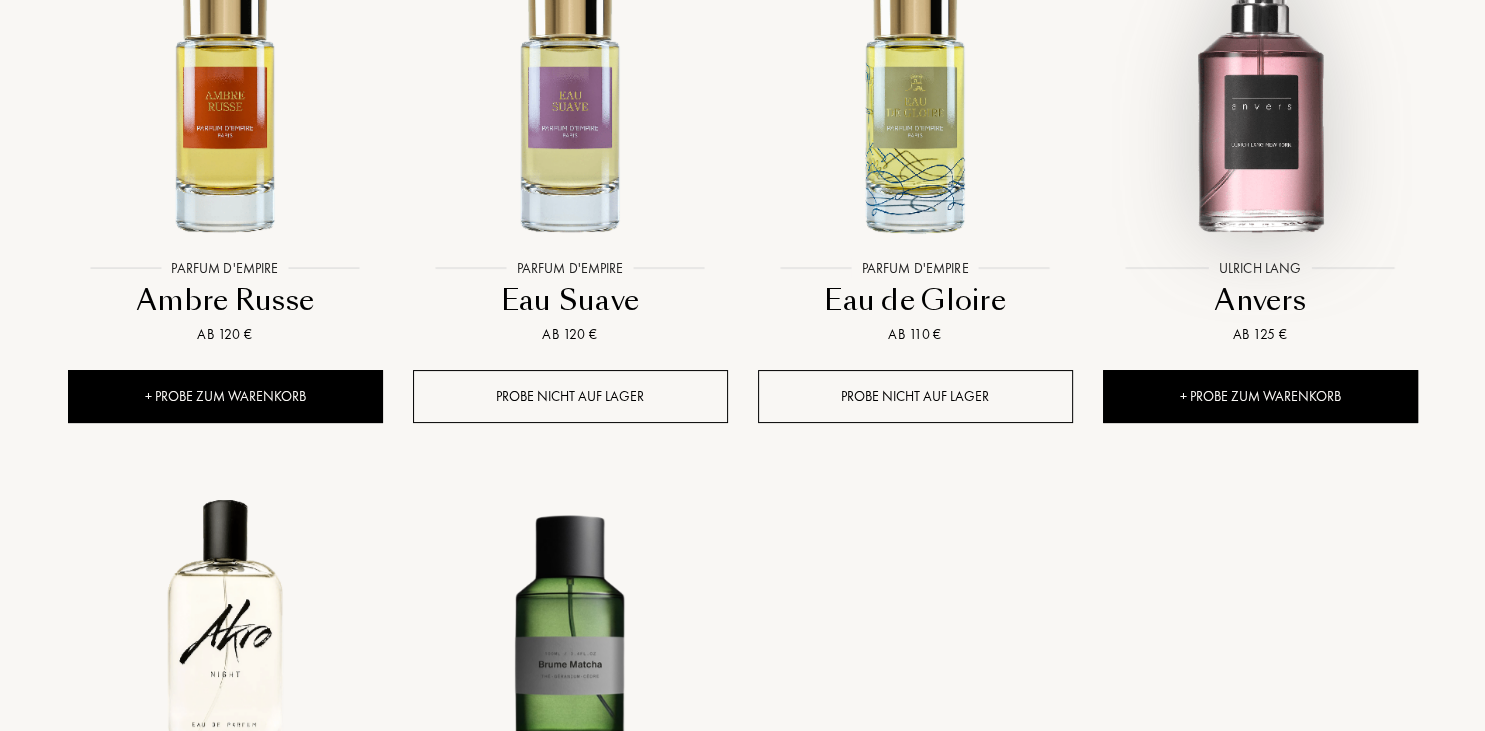 click at bounding box center [1260, 108] 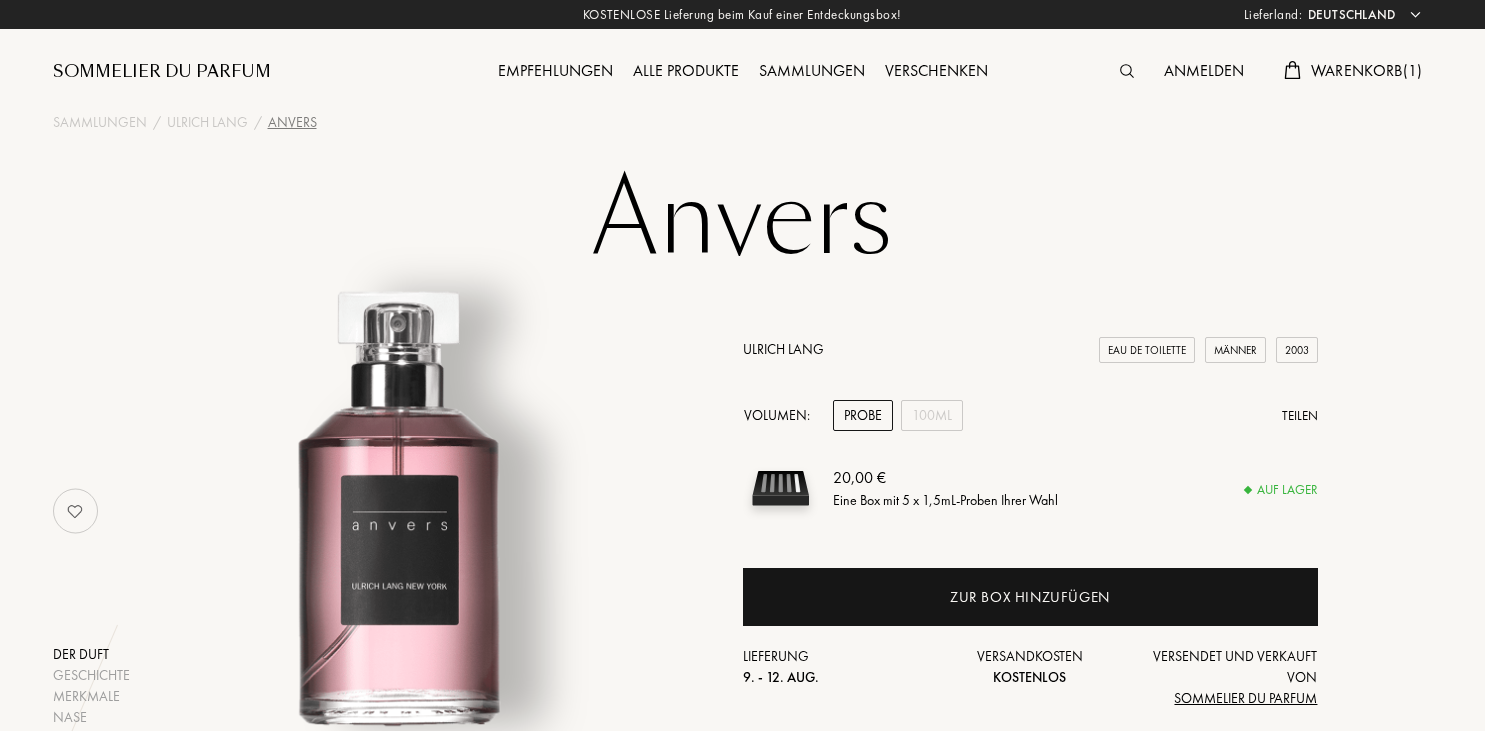 select on "DE" 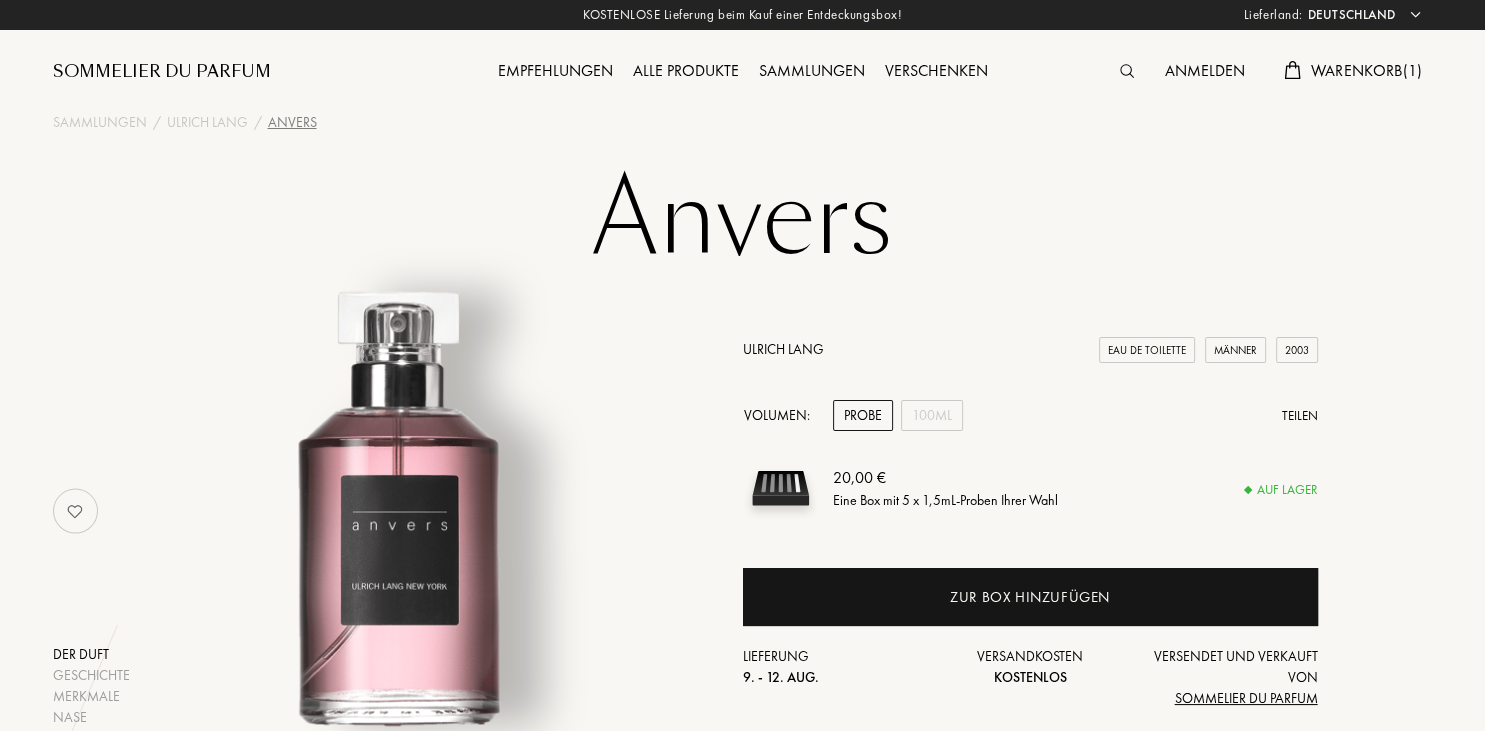 click on "Ulrich Lang" at bounding box center [783, 349] 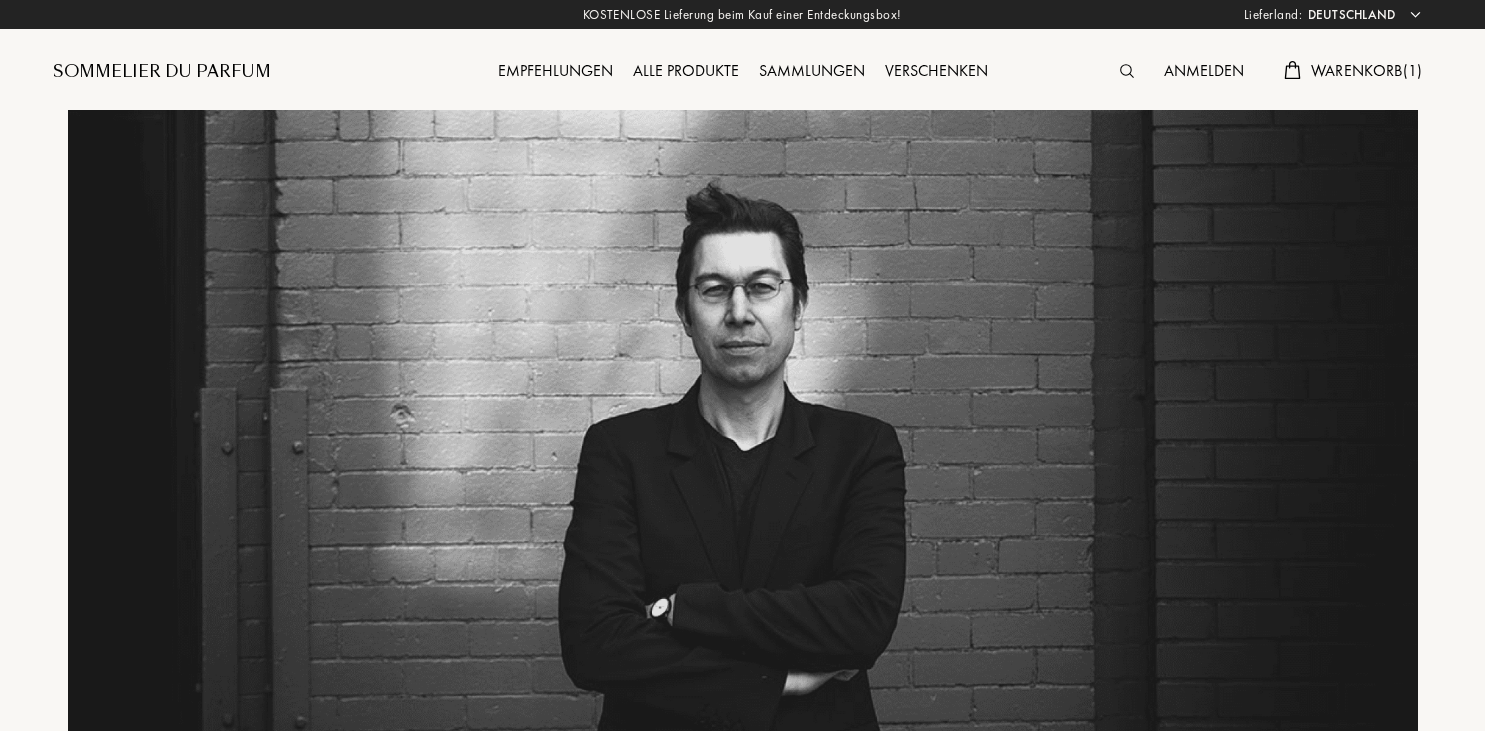 select on "DE" 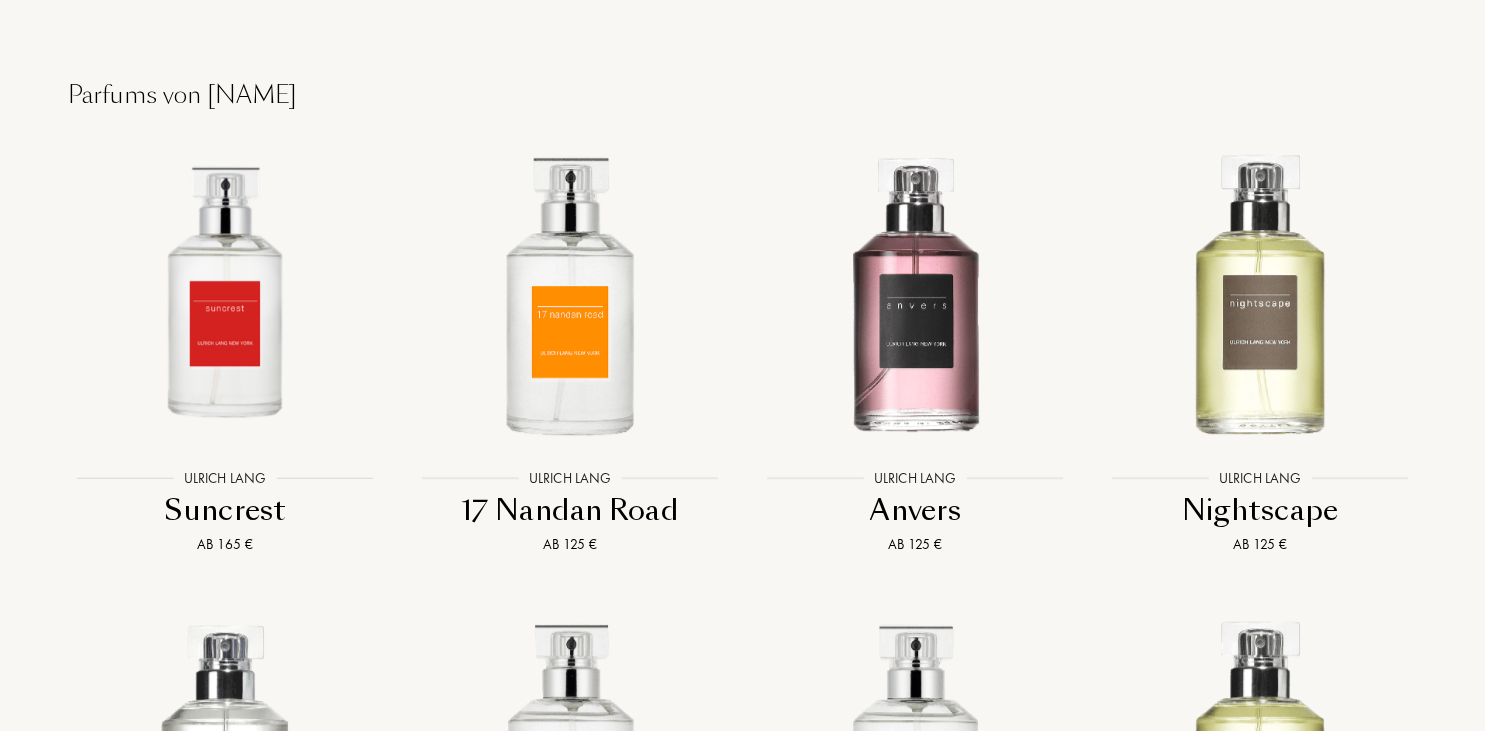 scroll, scrollTop: 1241, scrollLeft: 0, axis: vertical 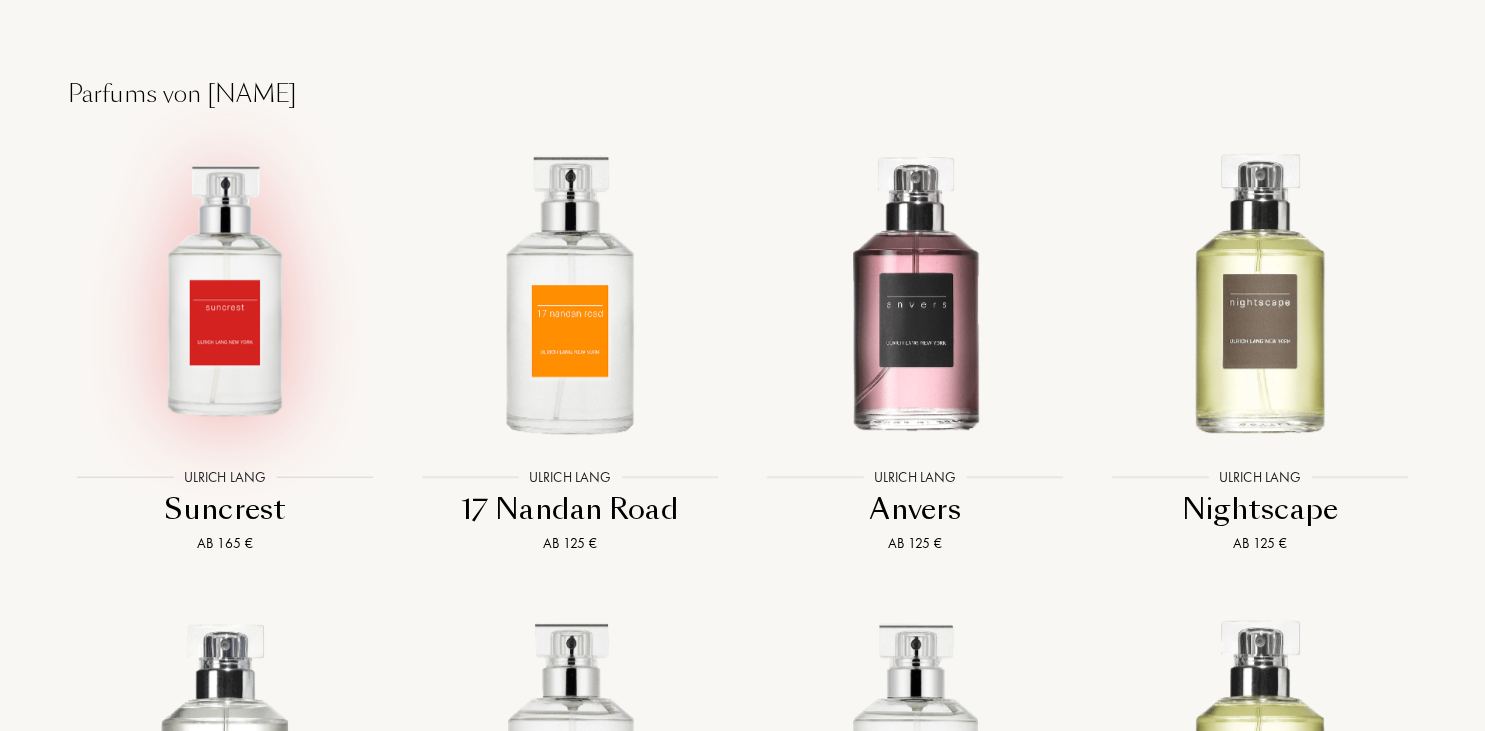 click at bounding box center [225, 289] 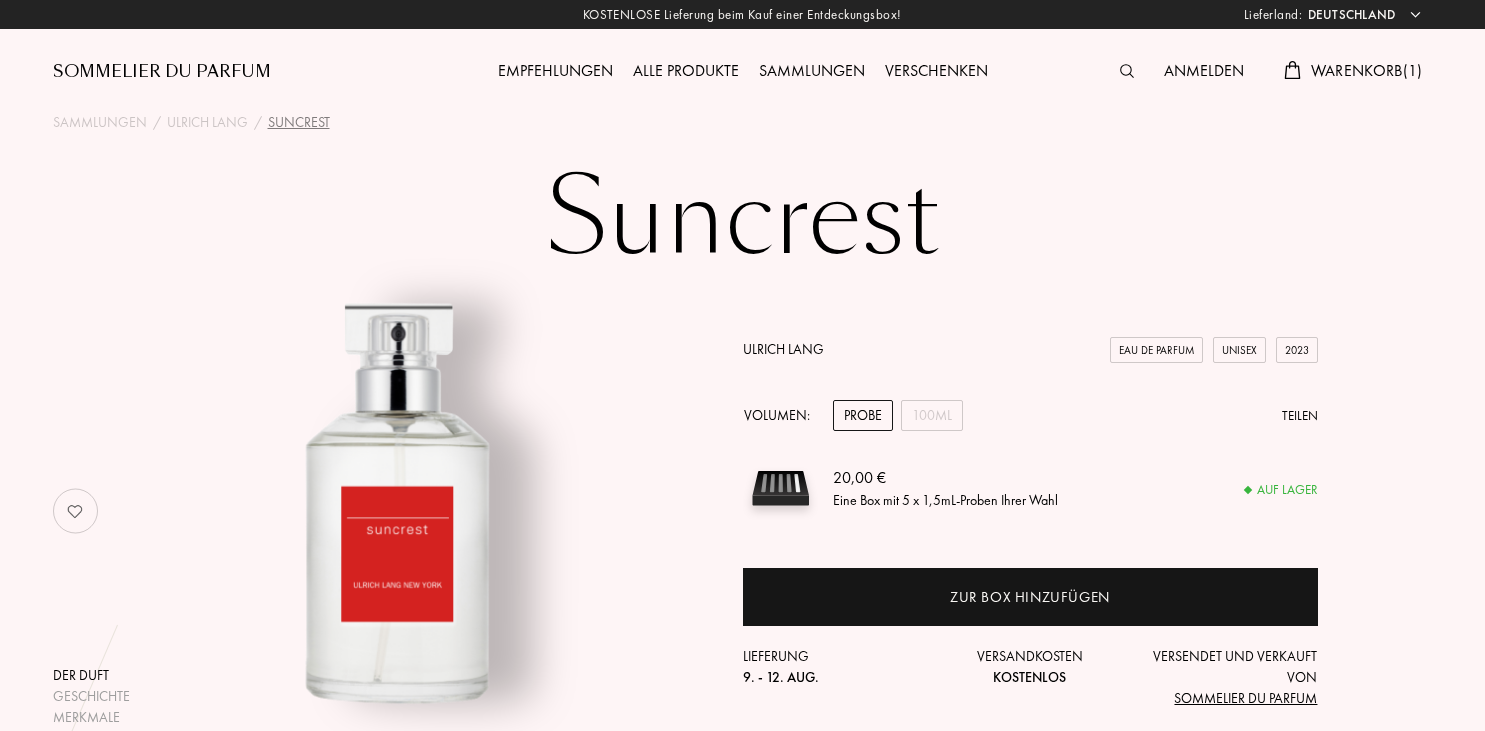 select on "DE" 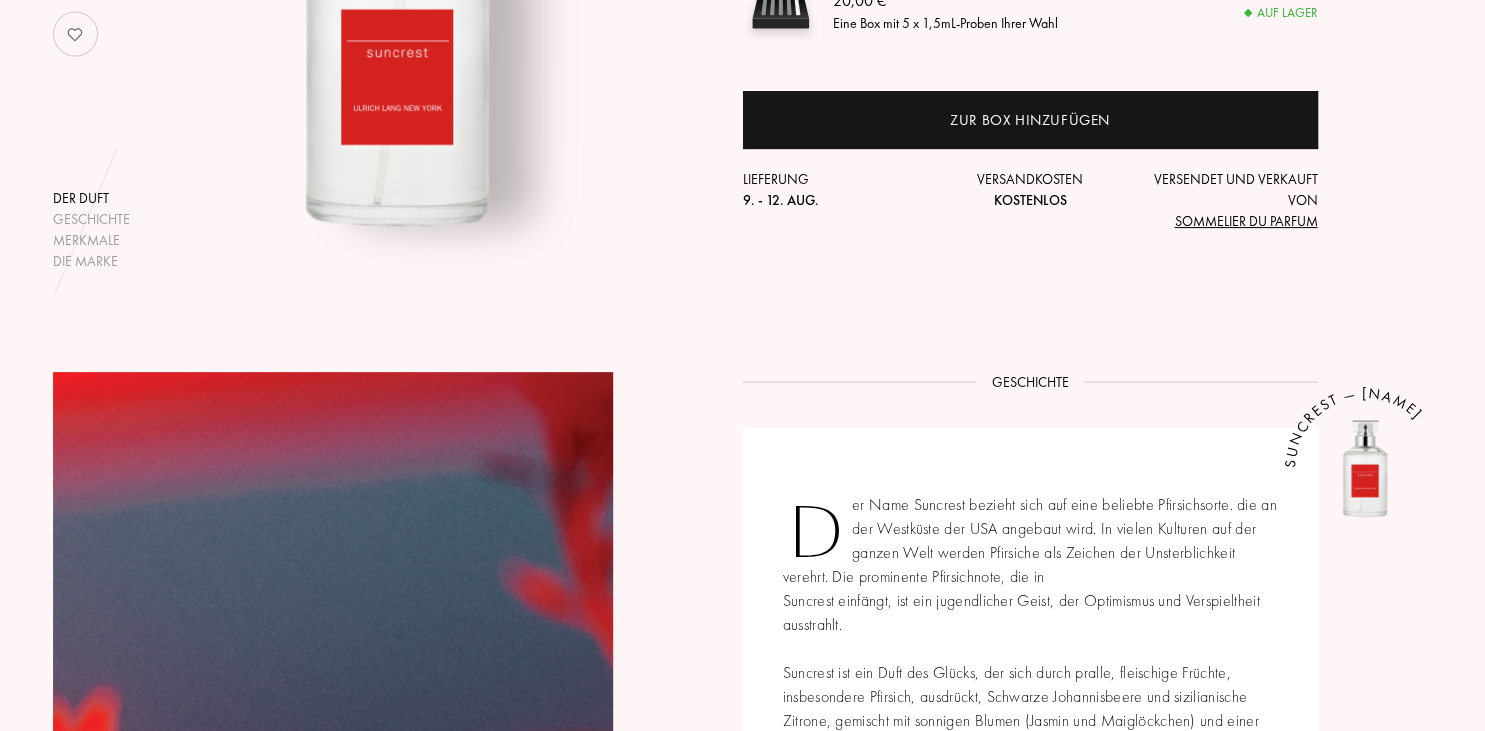 scroll, scrollTop: 478, scrollLeft: 0, axis: vertical 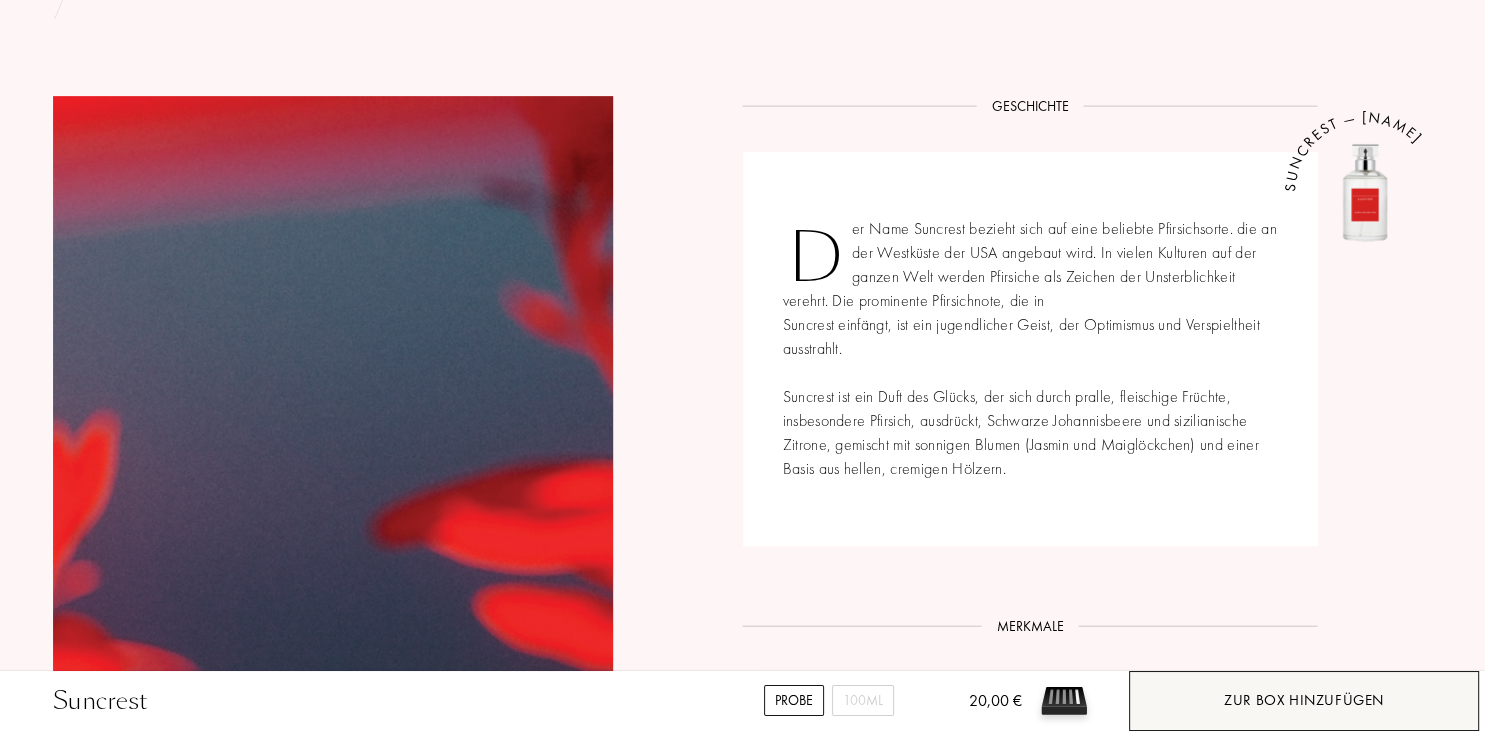 click on "Zur Box hinzufügen" at bounding box center (1304, 700) 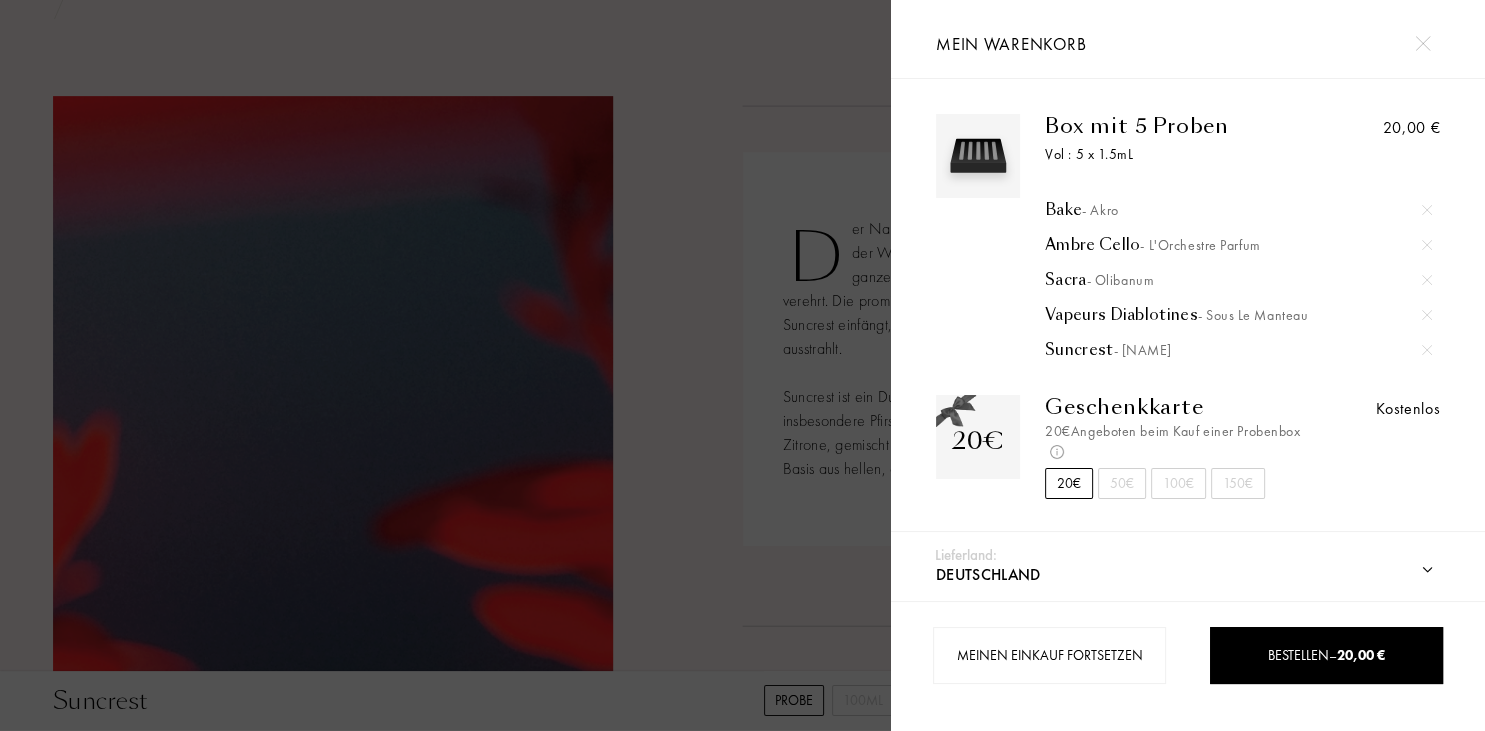 click at bounding box center [445, 365] 